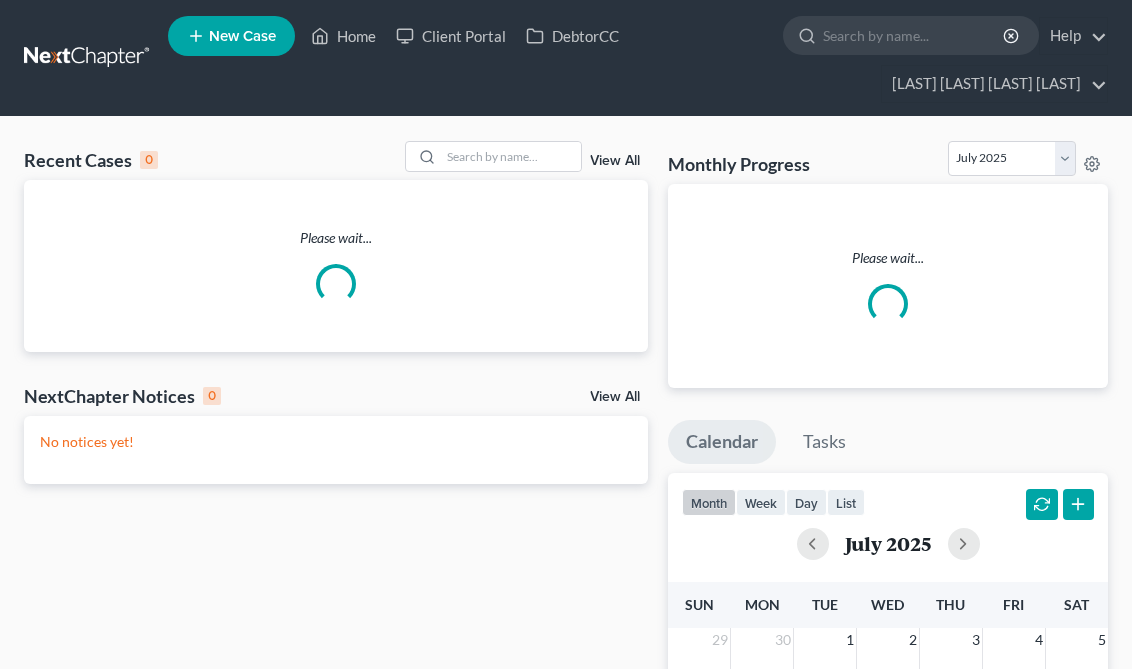 scroll, scrollTop: 0, scrollLeft: 0, axis: both 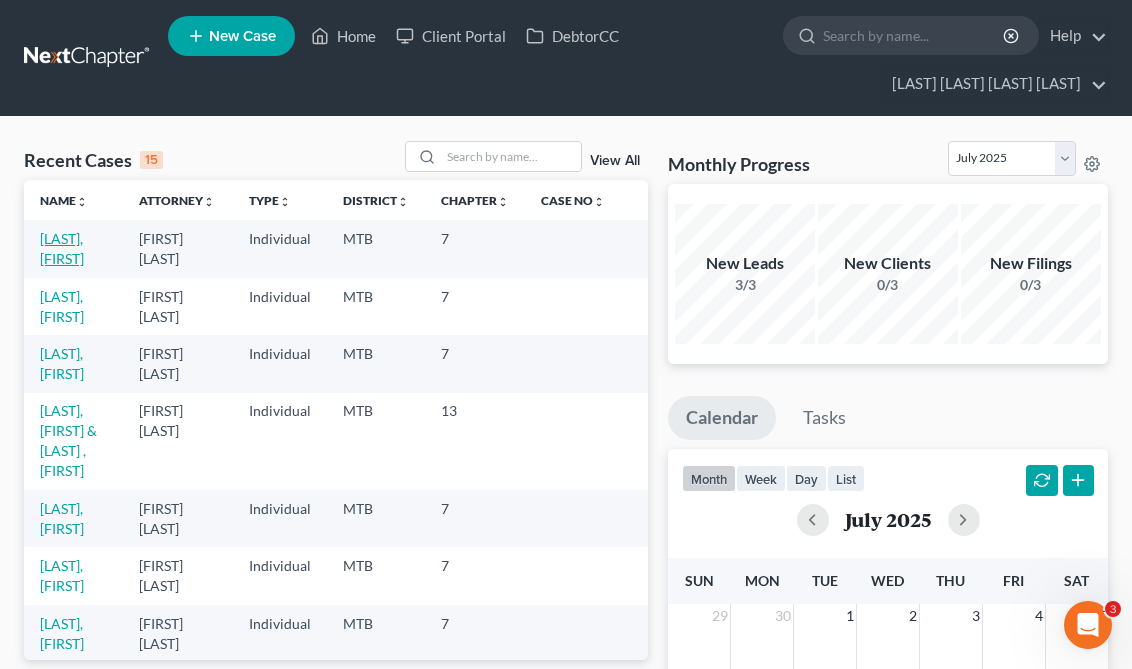 click on "[LAST], [FIRST]" at bounding box center (62, 248) 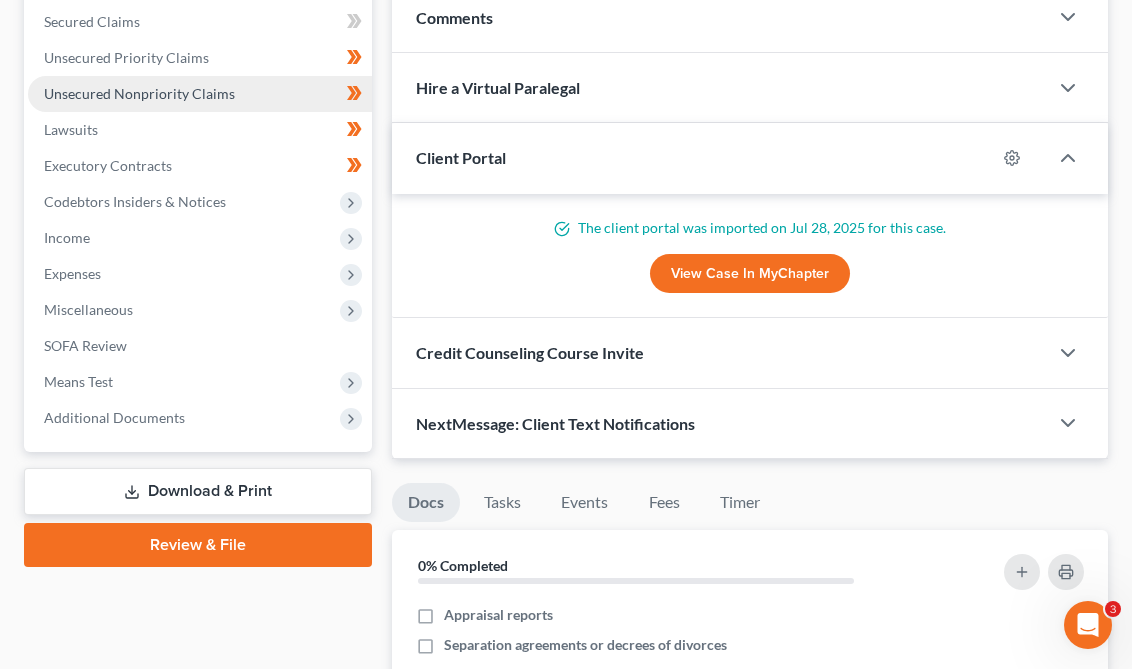 scroll, scrollTop: 536, scrollLeft: 0, axis: vertical 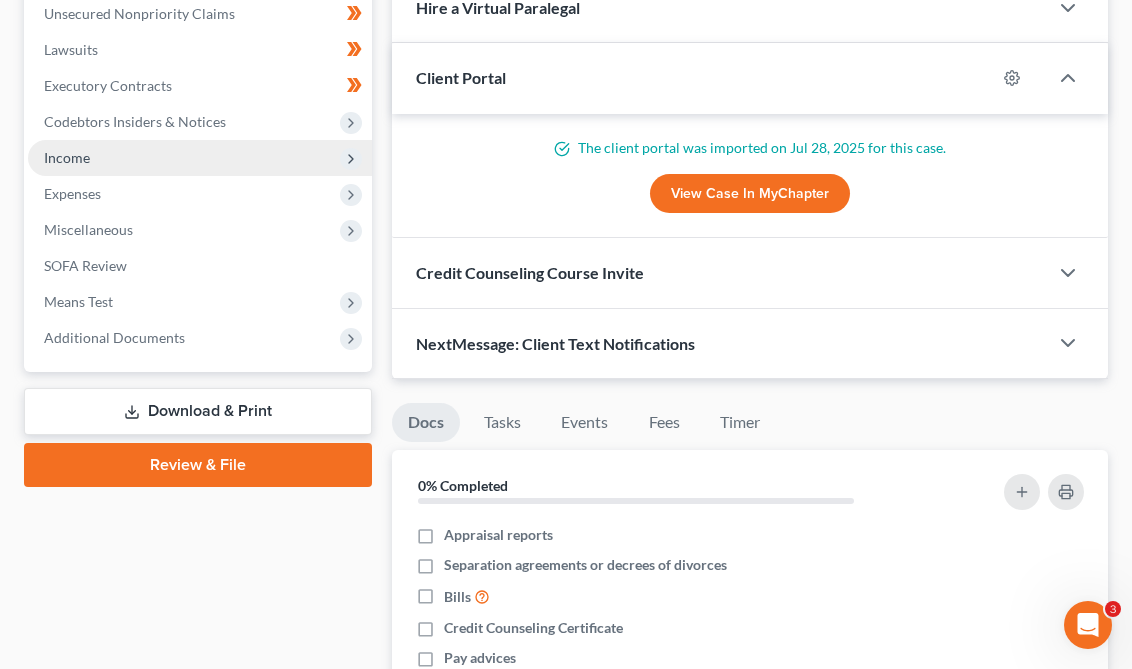 click on "Income" at bounding box center [200, 158] 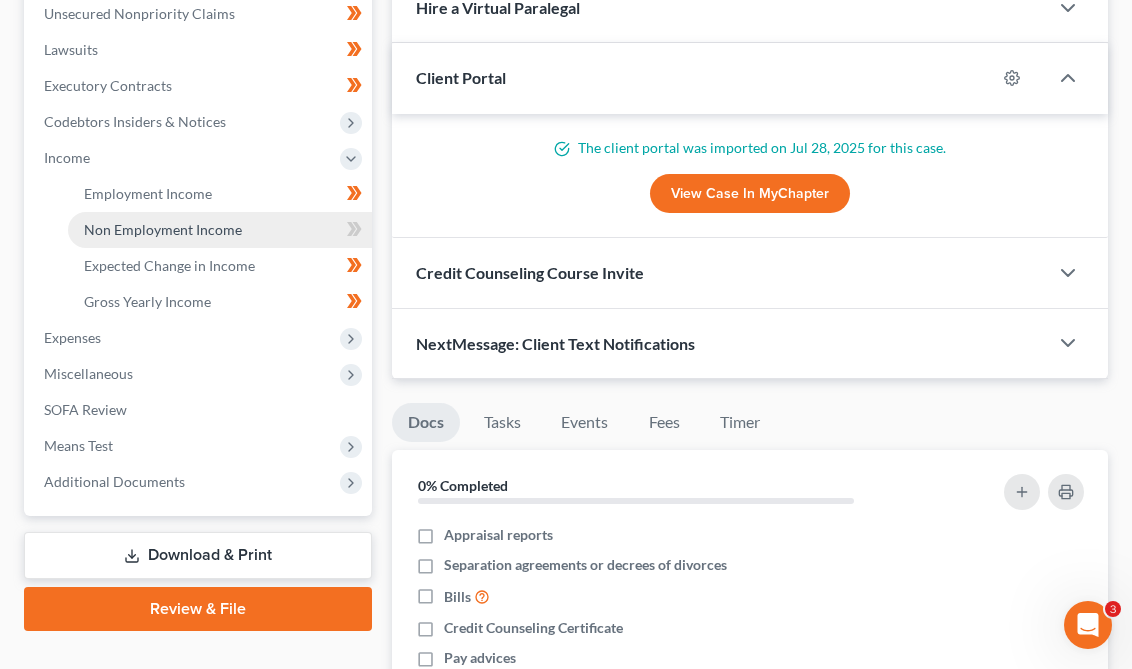click on "Non Employment Income" at bounding box center (163, 229) 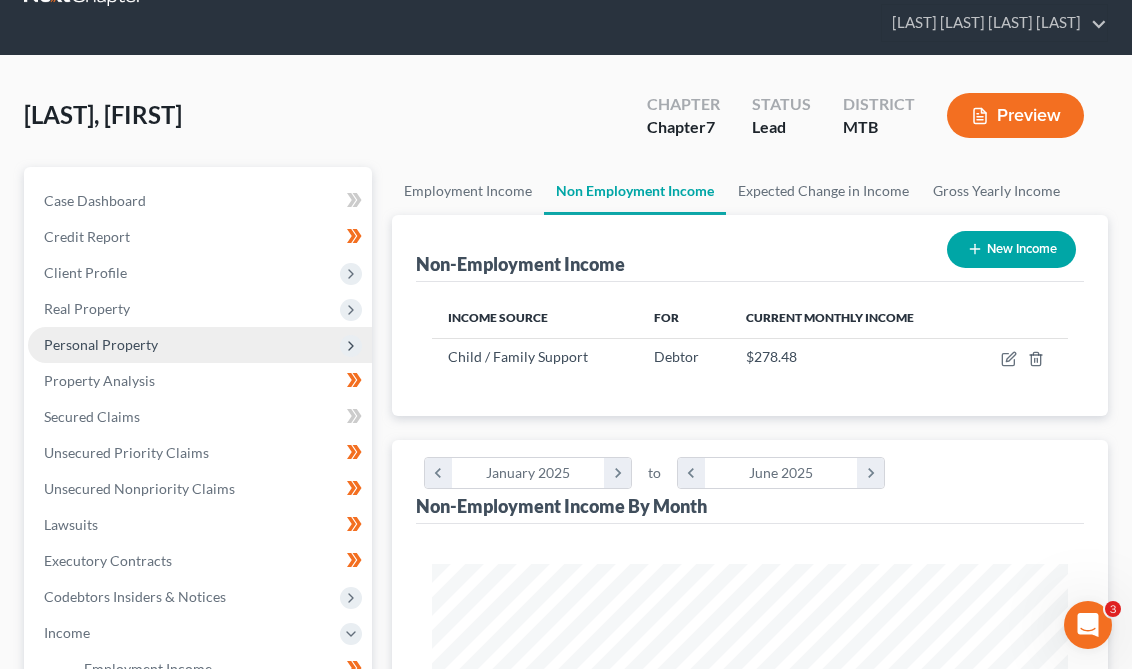 scroll, scrollTop: 0, scrollLeft: 0, axis: both 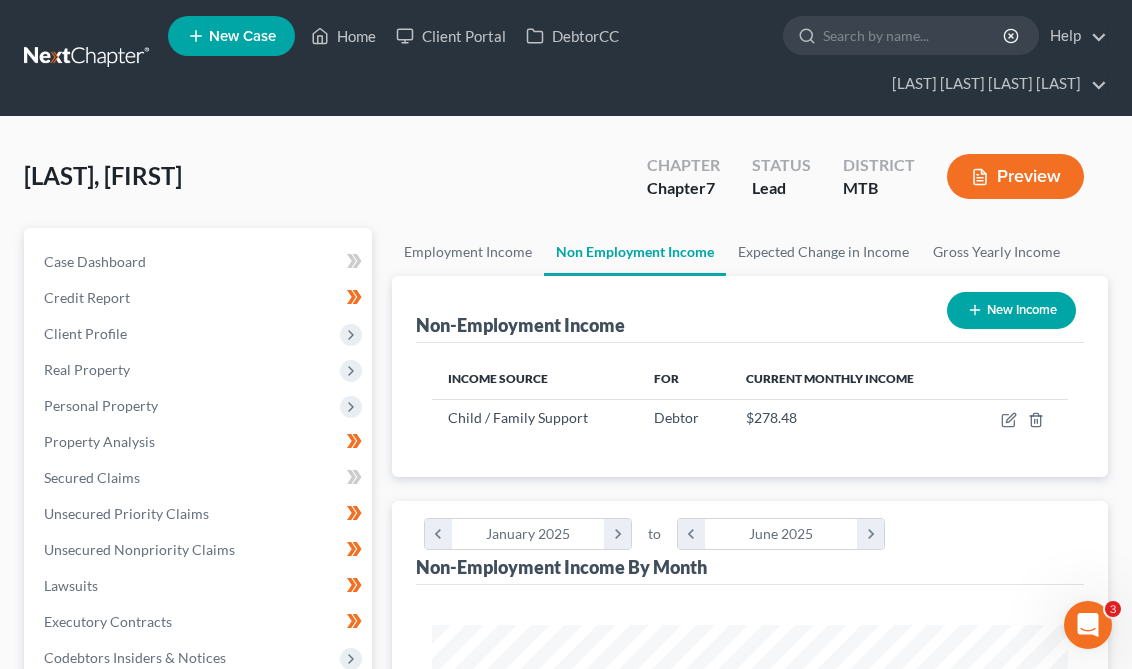 click on "New Income" at bounding box center [1011, 310] 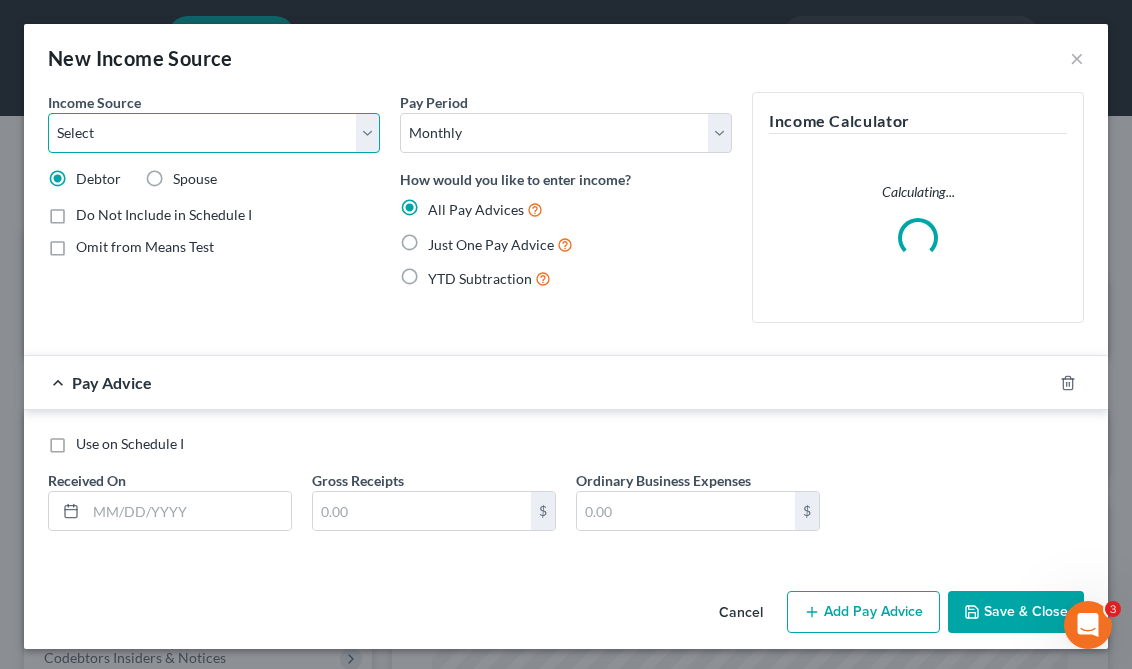 click on "Select Unemployment Disability (from employer) Pension Retirement Social Security / Social Security Disability Other Government Assistance Interests, Dividends or Royalties Child / Family Support Contributions to Household Property / Rental Business, Professional or Farm Alimony / Maintenance Payments Military Disability Benefits Other Monthly Income" at bounding box center (214, 133) 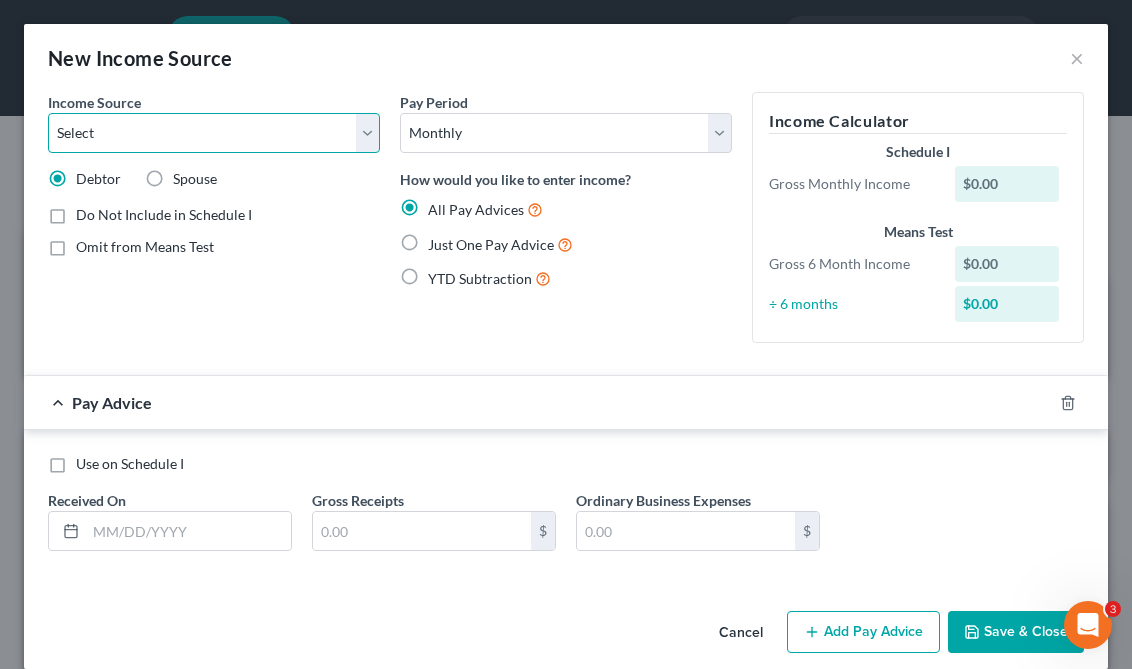 select on "10" 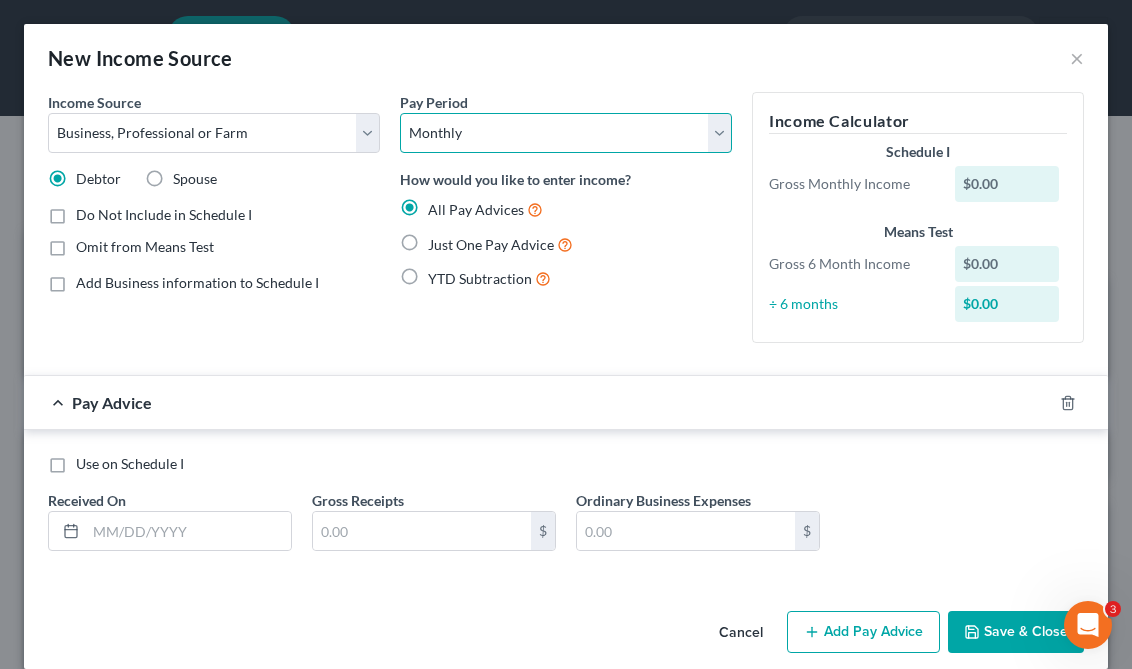 click on "Select Monthly Twice Monthly Every Other Week Weekly" at bounding box center [566, 133] 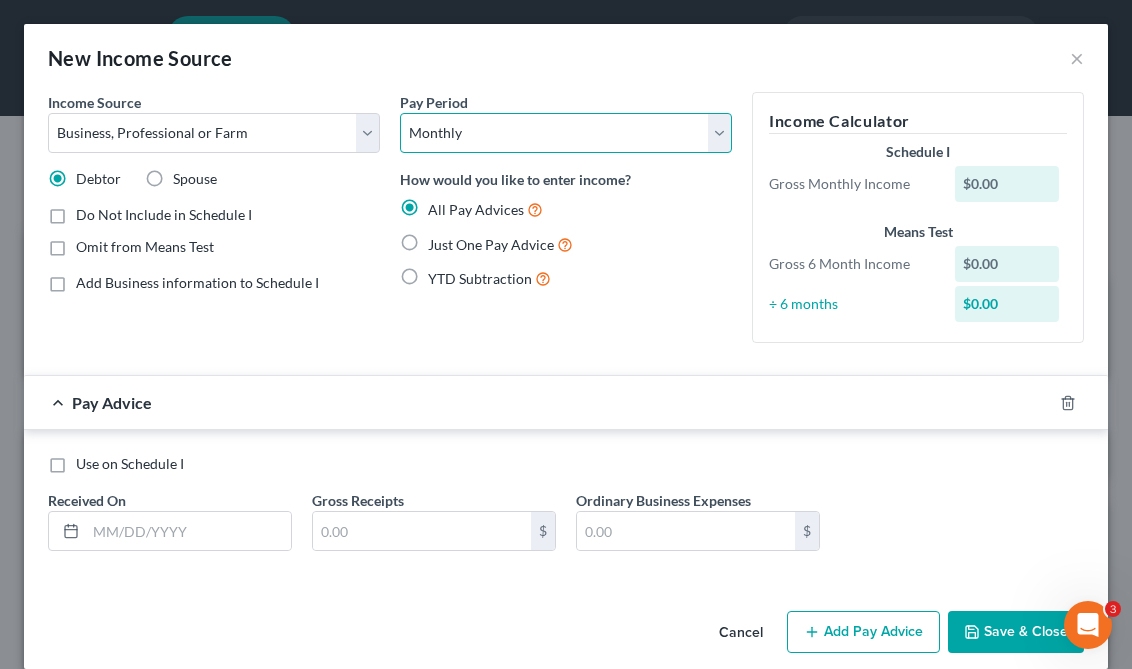select on "3" 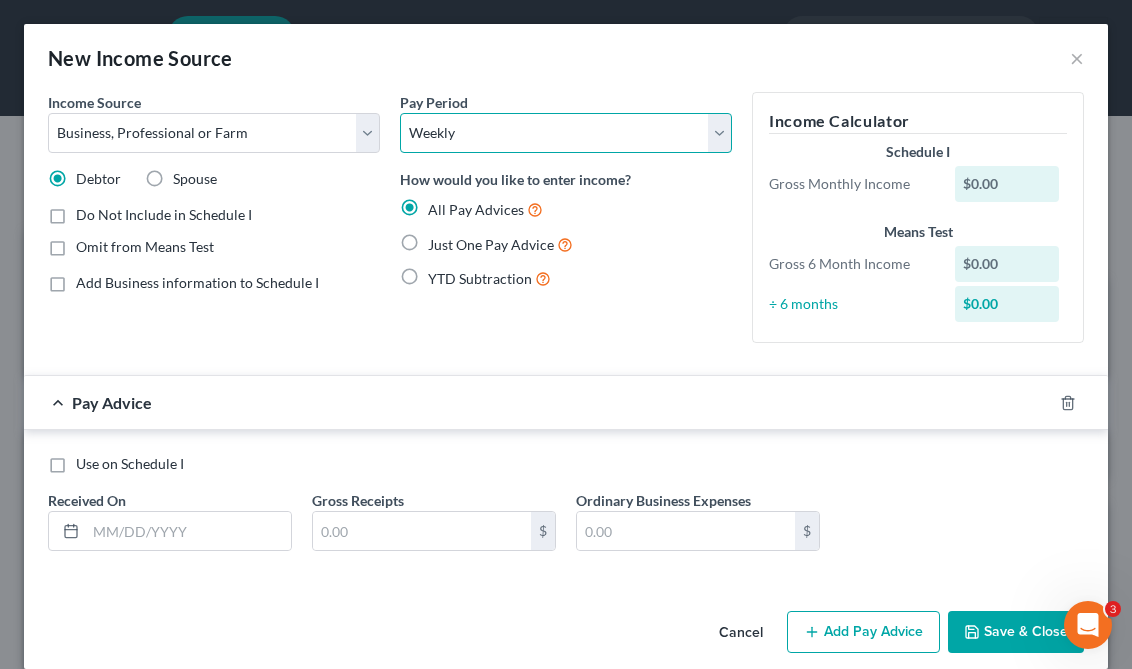 scroll, scrollTop: 23, scrollLeft: 0, axis: vertical 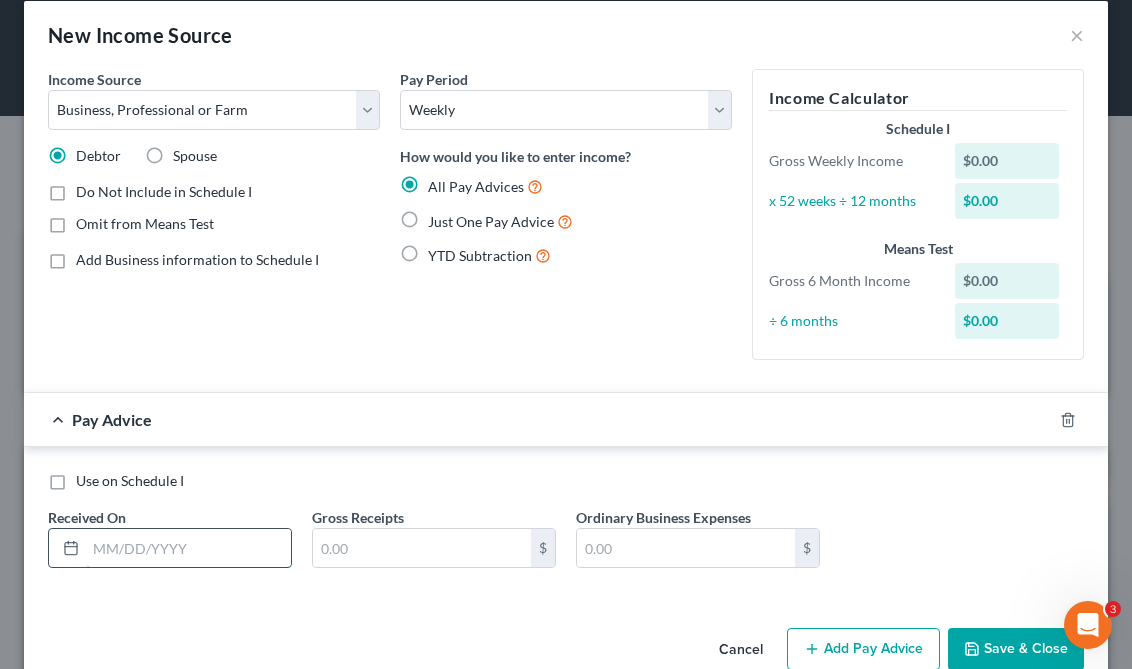 click at bounding box center (188, 548) 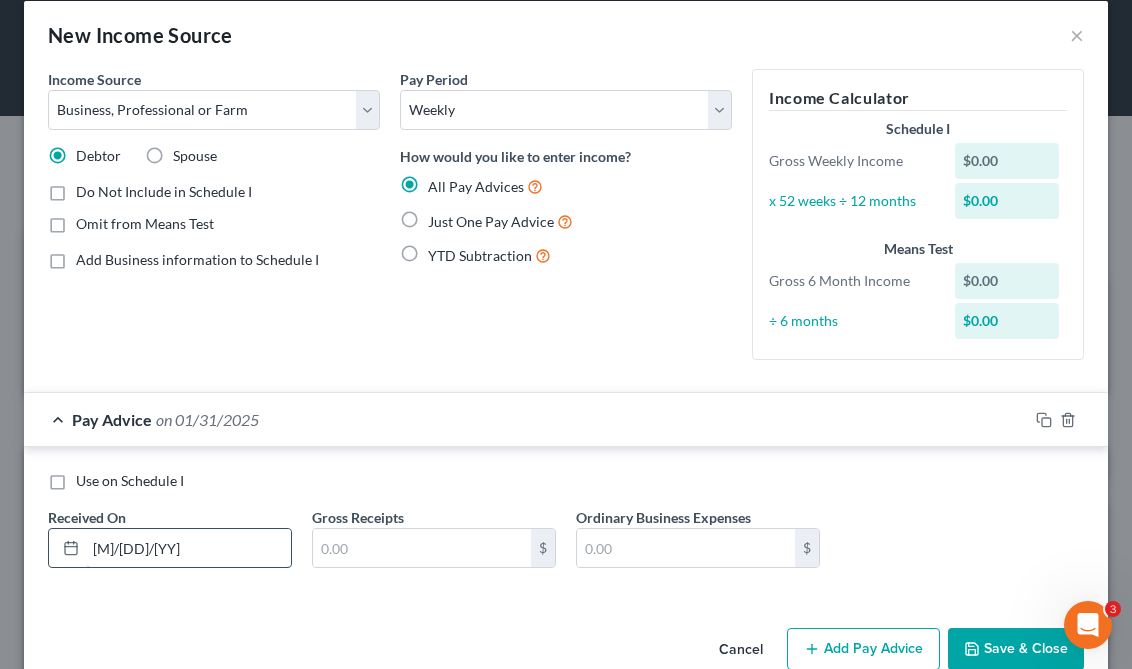 type on "[M]/[DD]/[YY]" 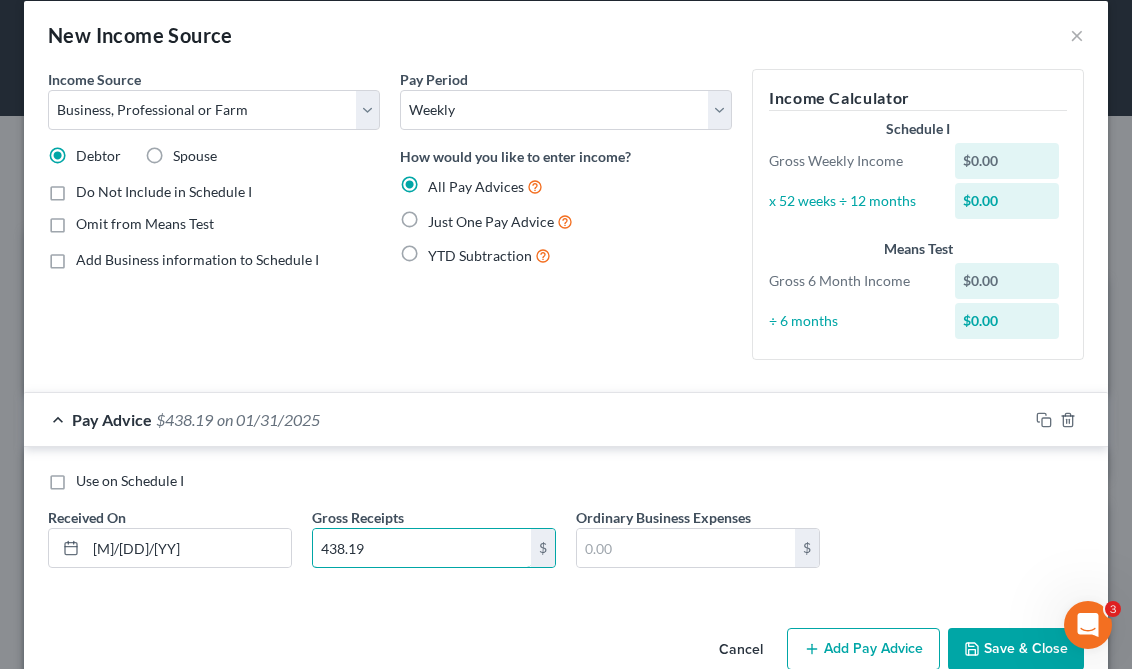 type on "438.19" 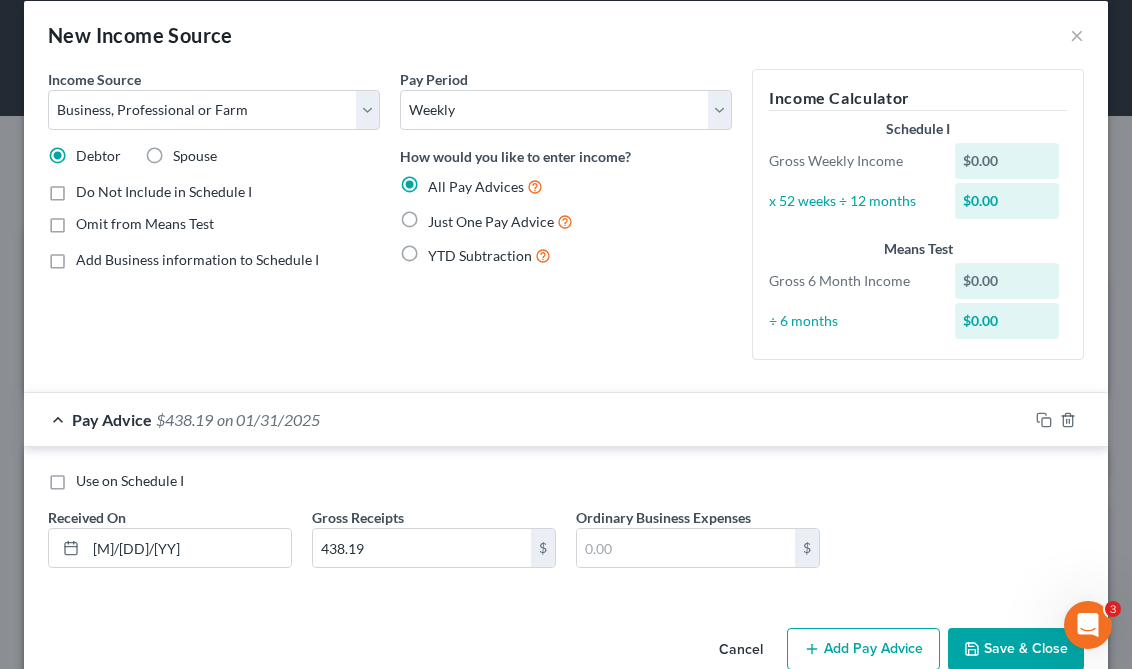 click on "Add Pay Advice" at bounding box center (863, 649) 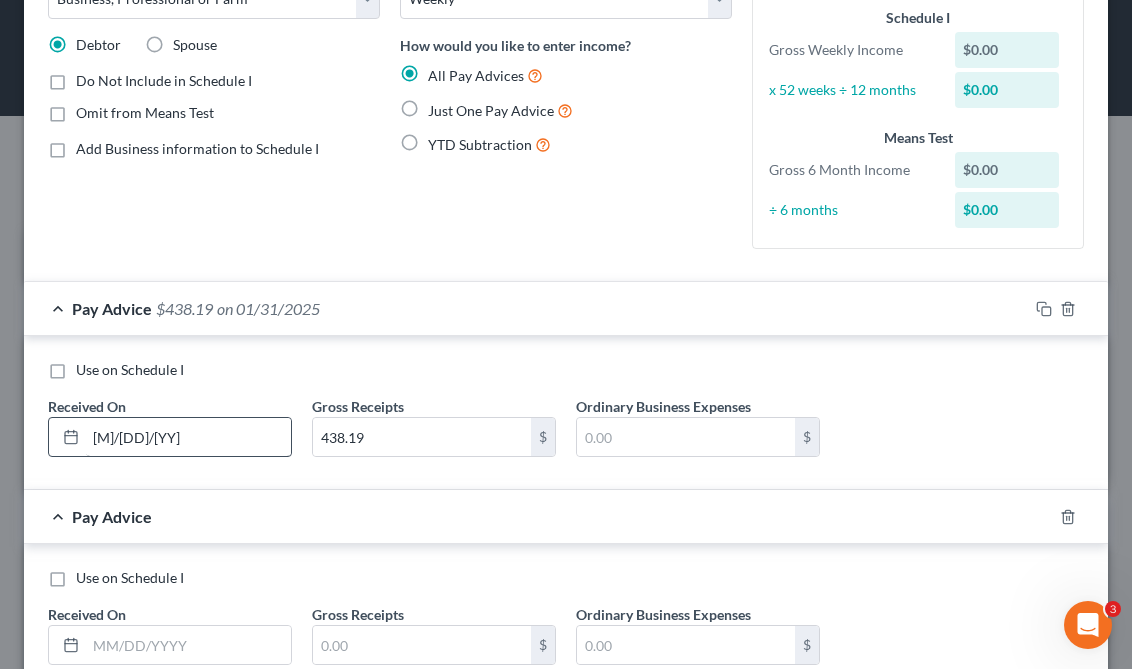 scroll, scrollTop: 266, scrollLeft: 0, axis: vertical 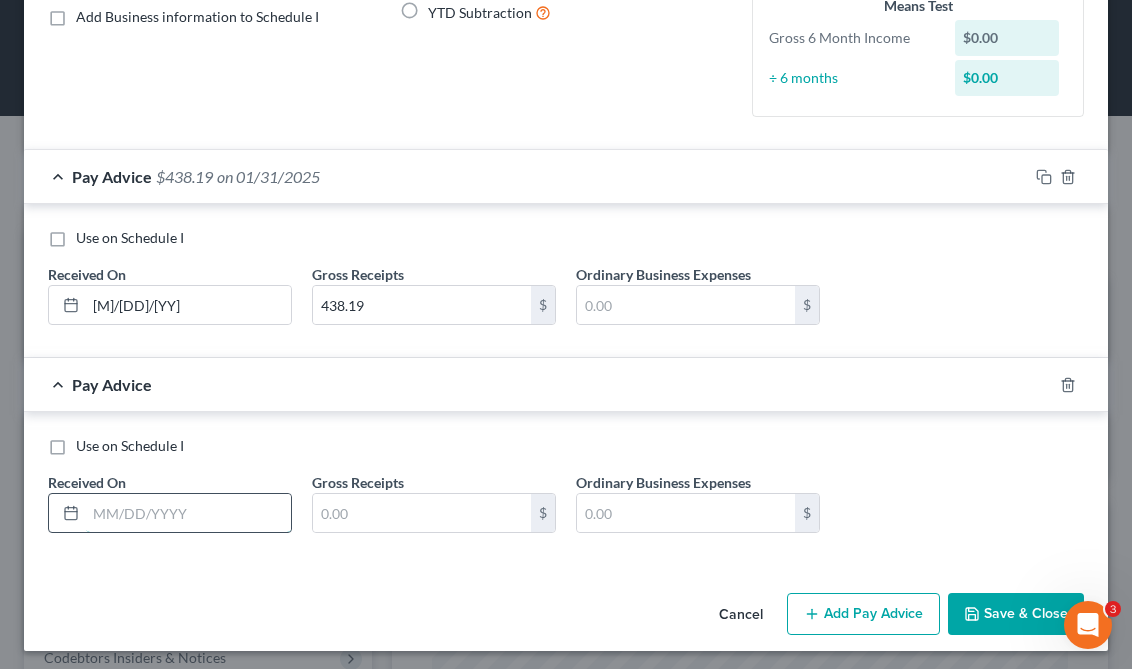 click at bounding box center [188, 513] 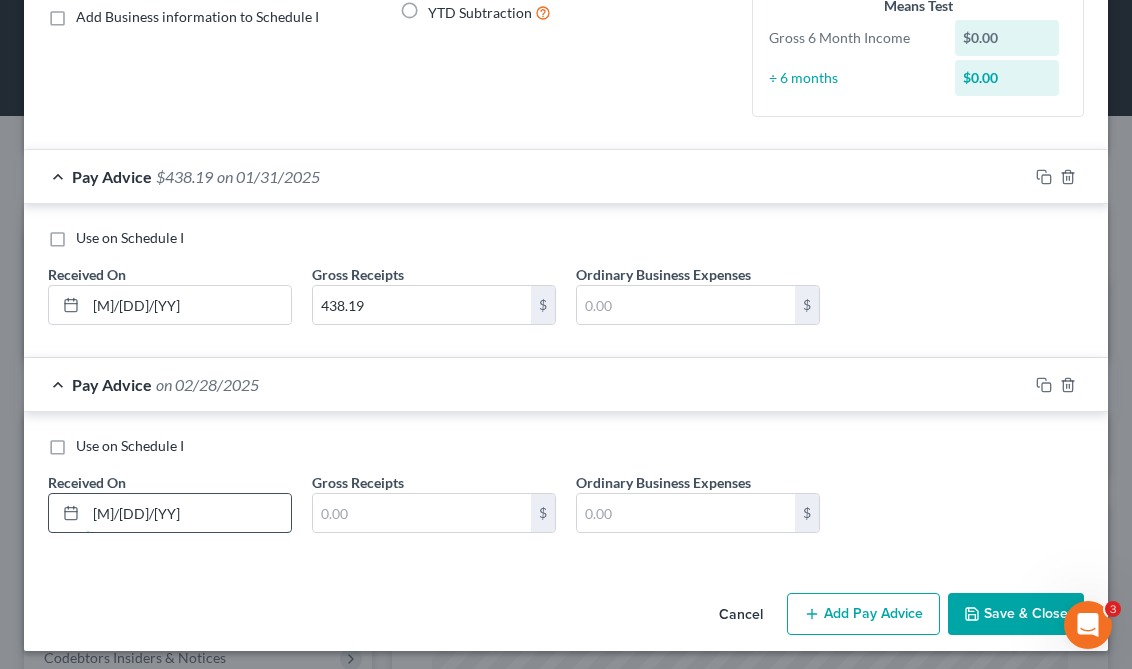 type on "[M]/[DD]/[YY]" 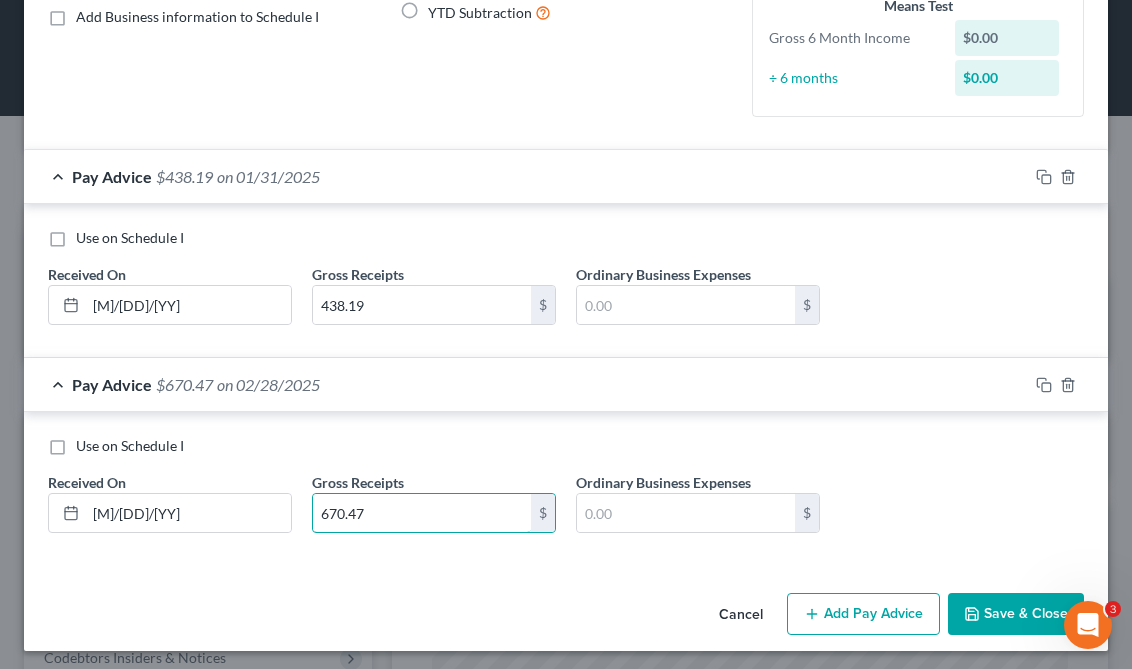 type on "670.47" 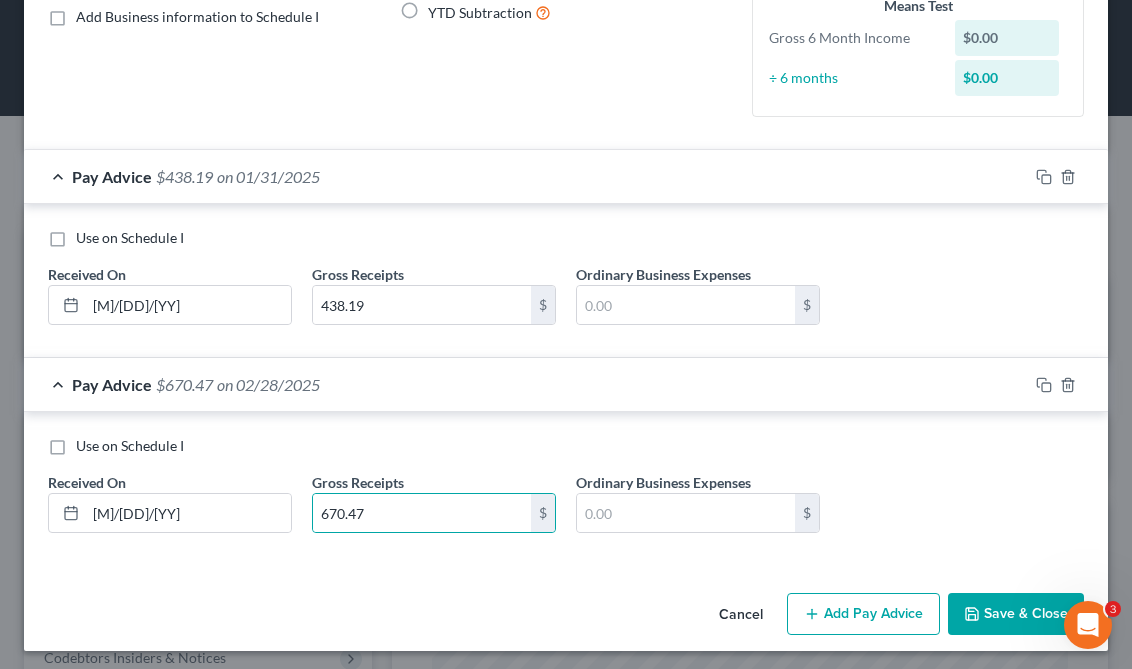 click on "Add Pay Advice" at bounding box center (863, 614) 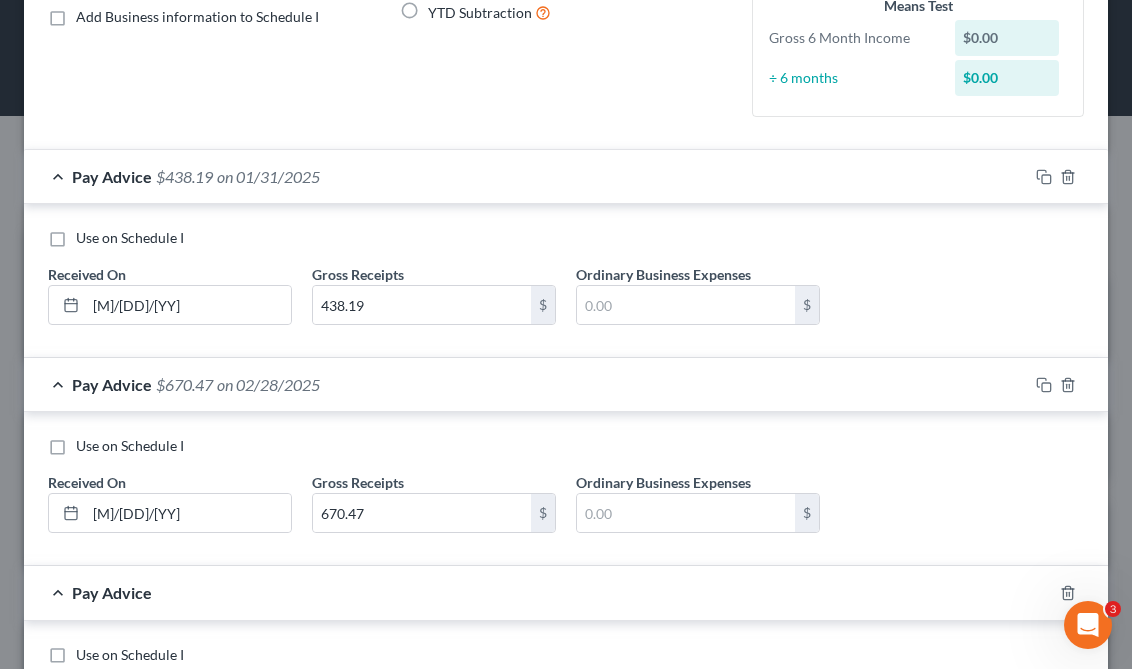 type 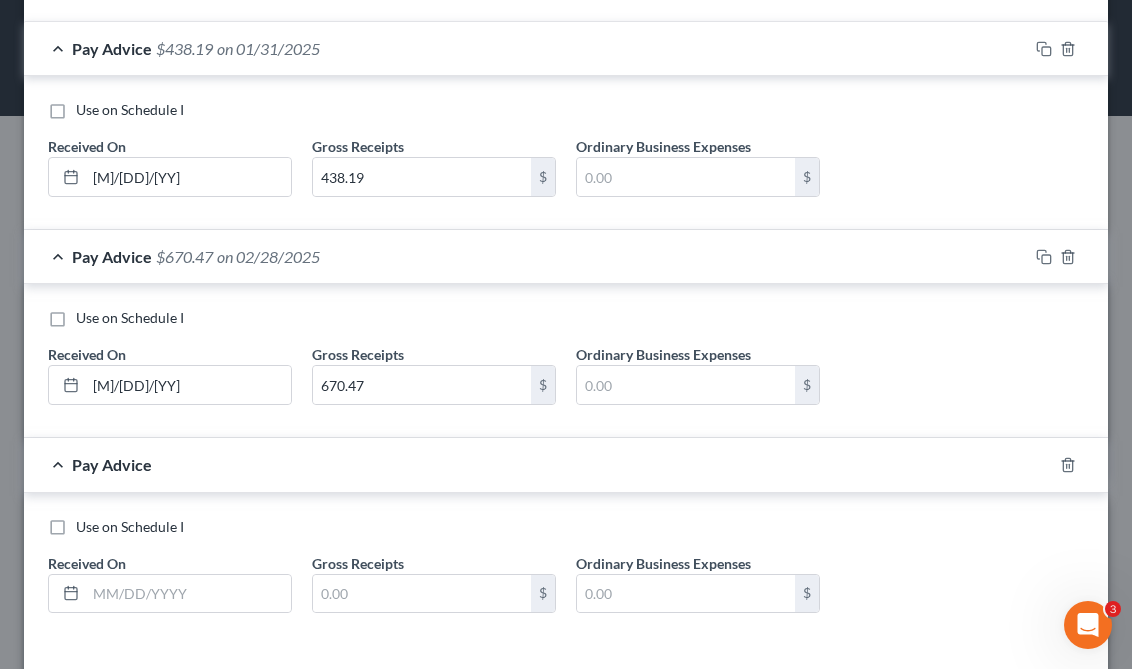 scroll, scrollTop: 447, scrollLeft: 0, axis: vertical 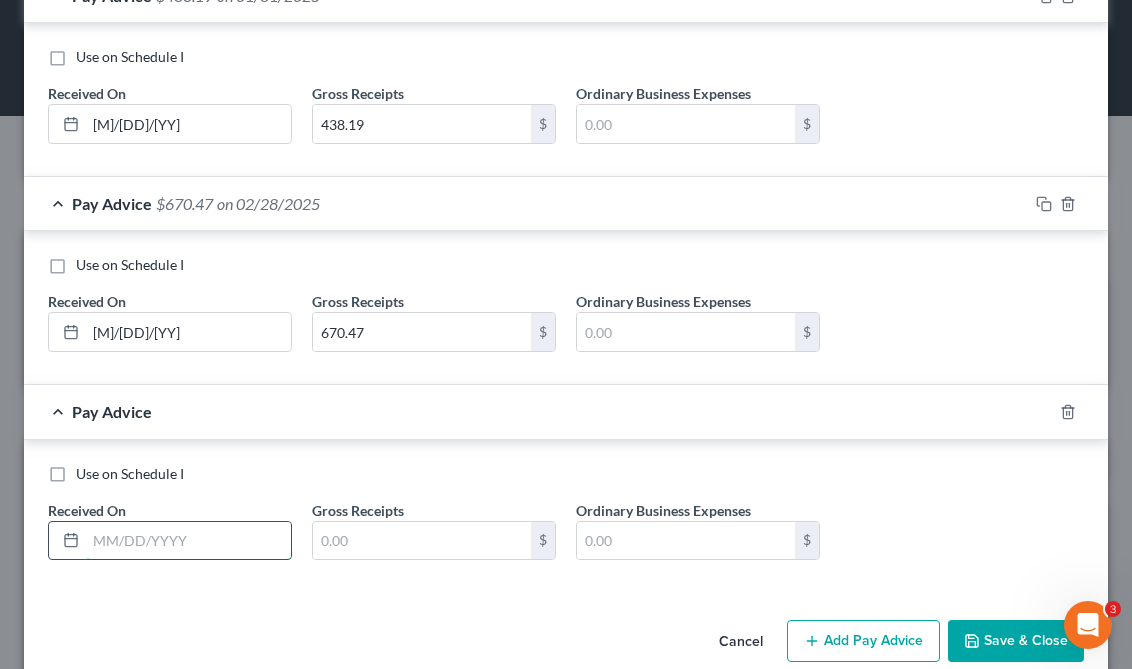 click at bounding box center (188, 541) 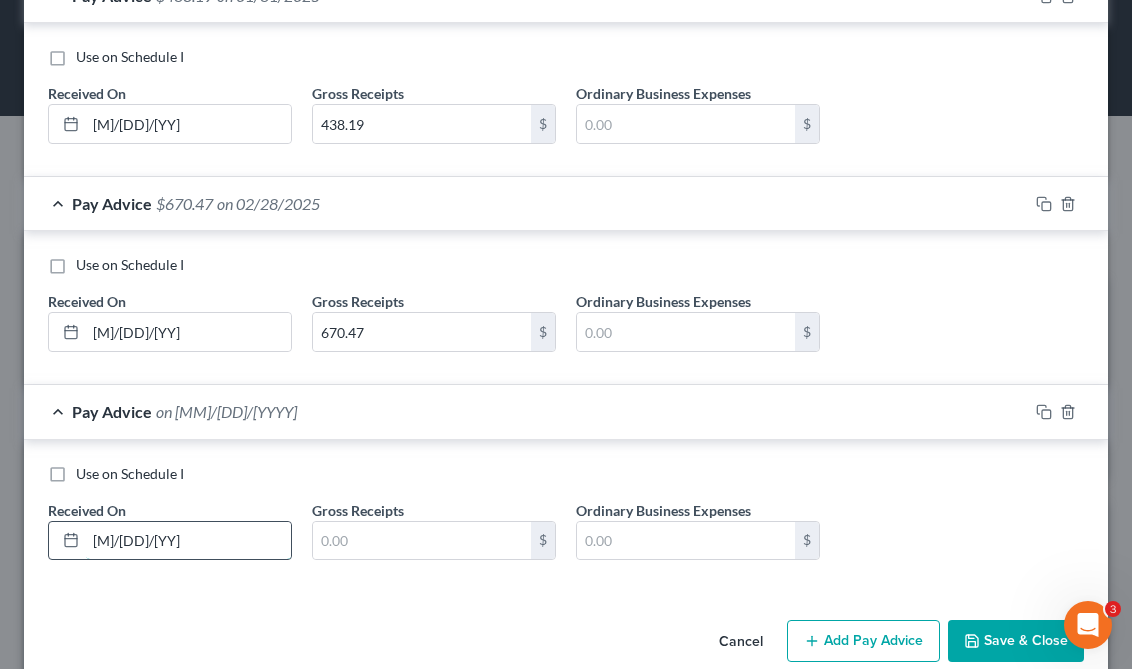 type on "[M]/[DD]/[YY]" 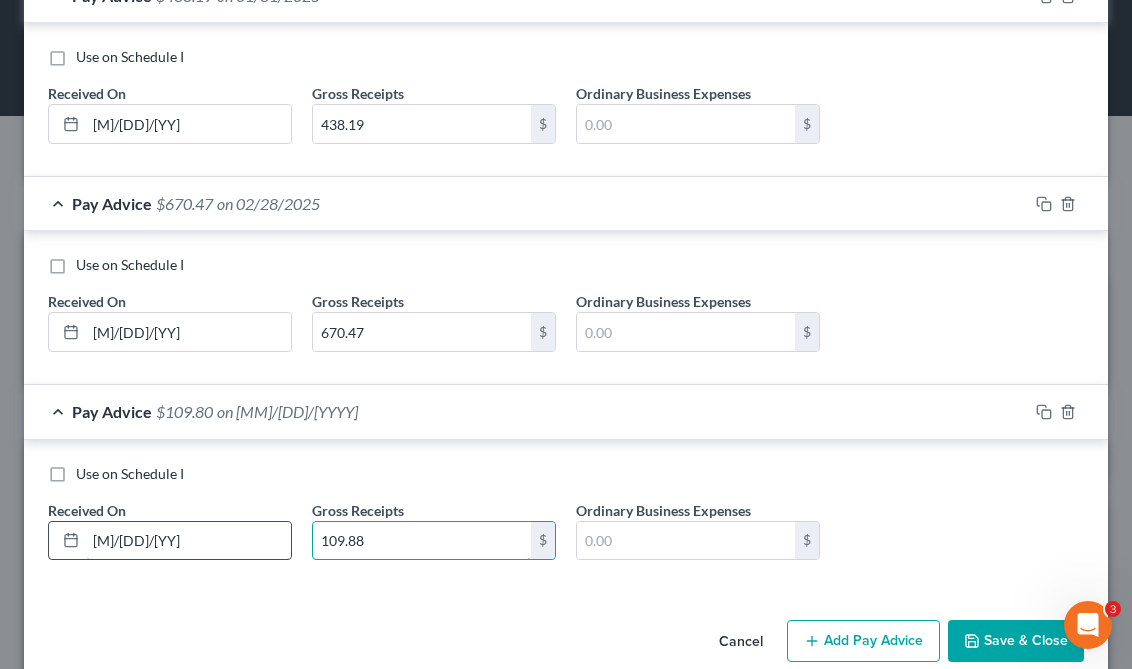 type on "109.88" 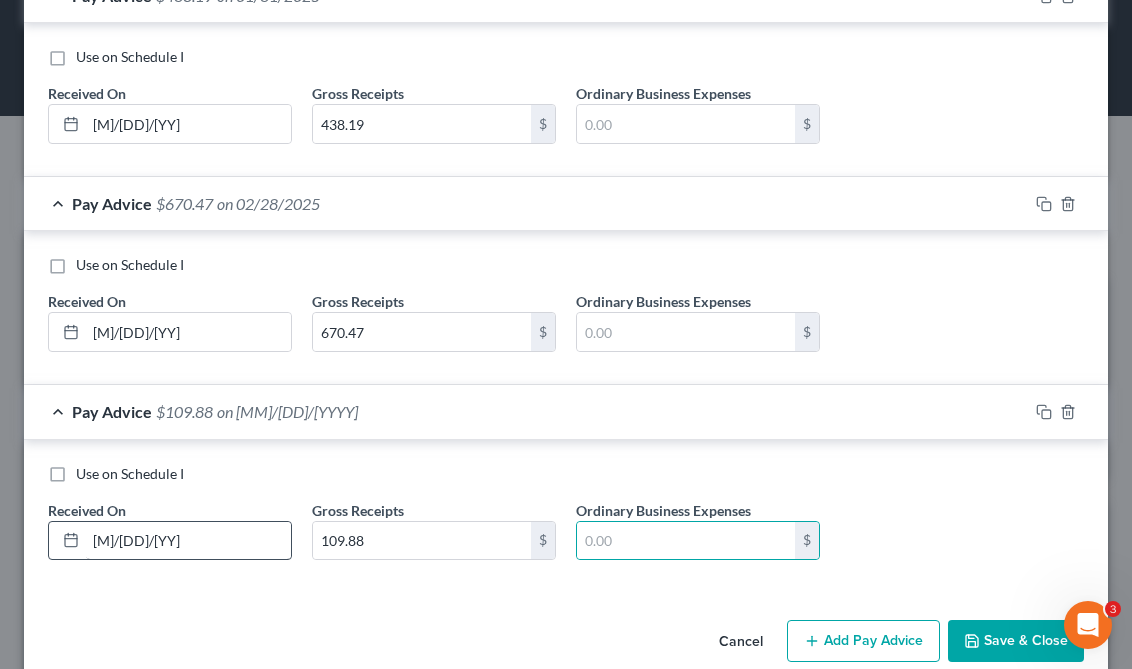 type 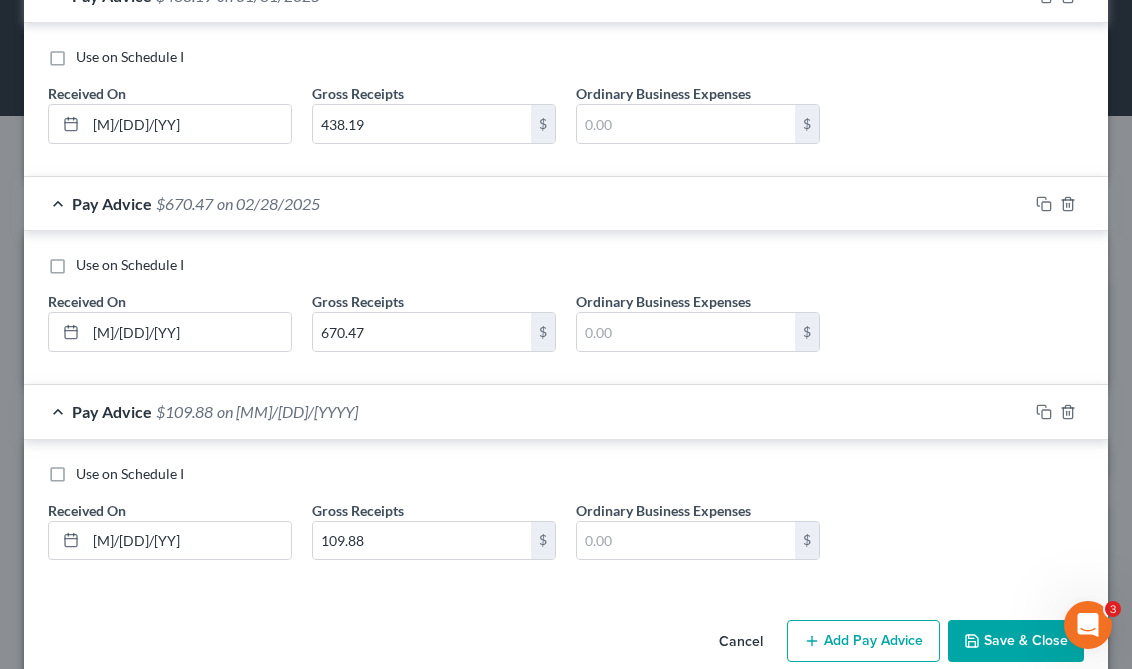 click on "Add Pay Advice" at bounding box center [863, 641] 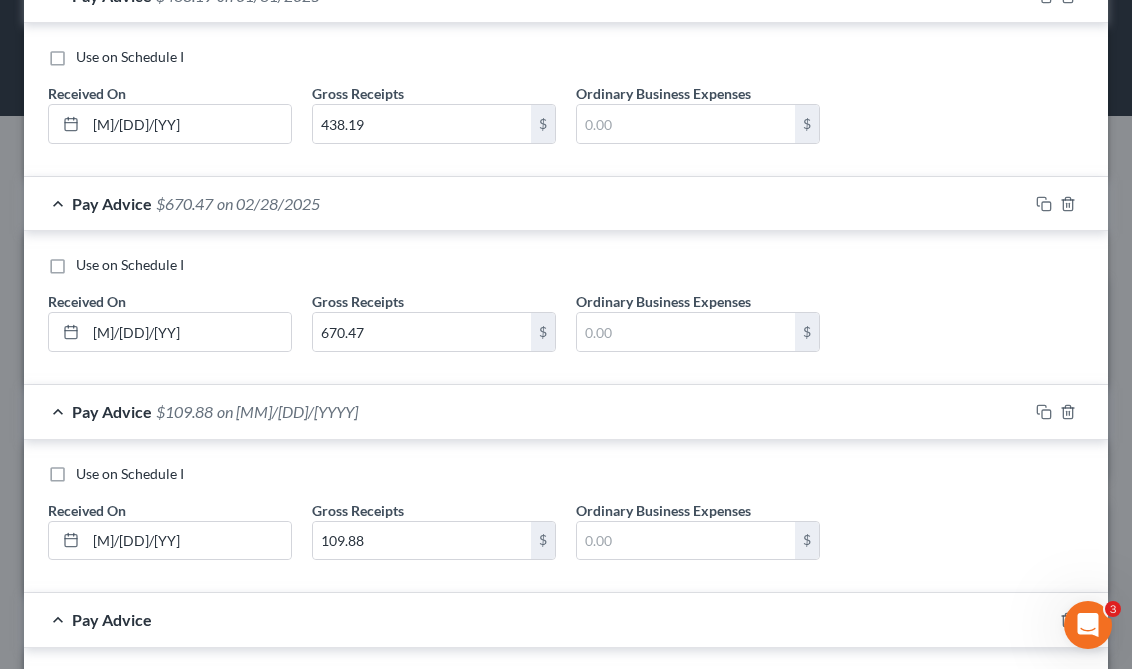 scroll, scrollTop: 688, scrollLeft: 0, axis: vertical 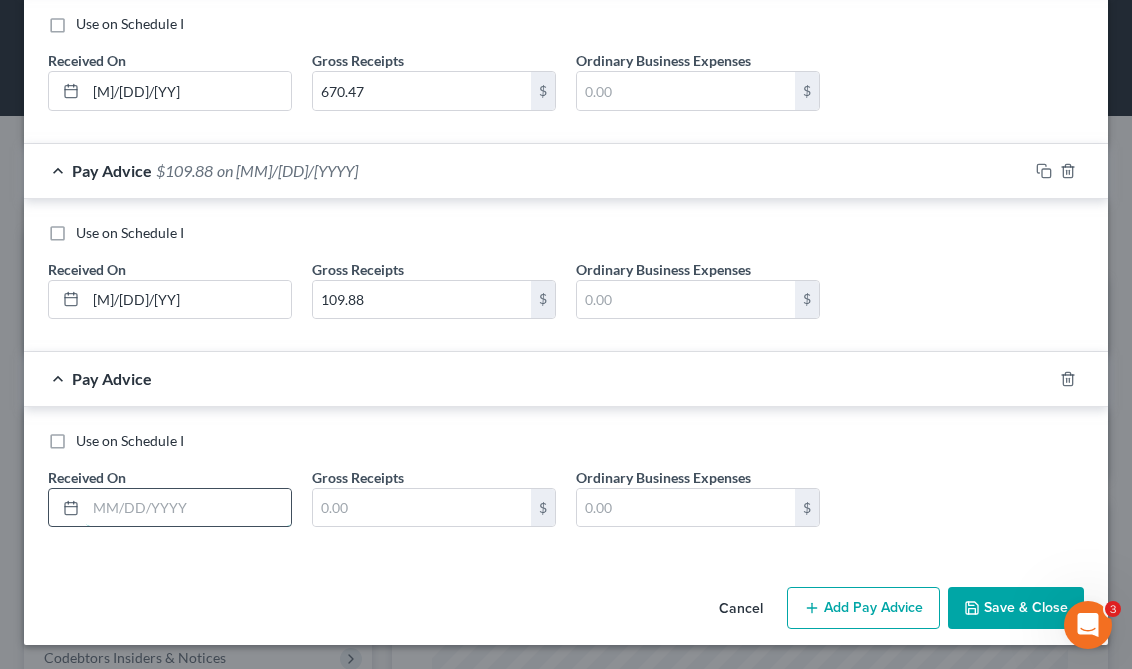 click at bounding box center (188, 508) 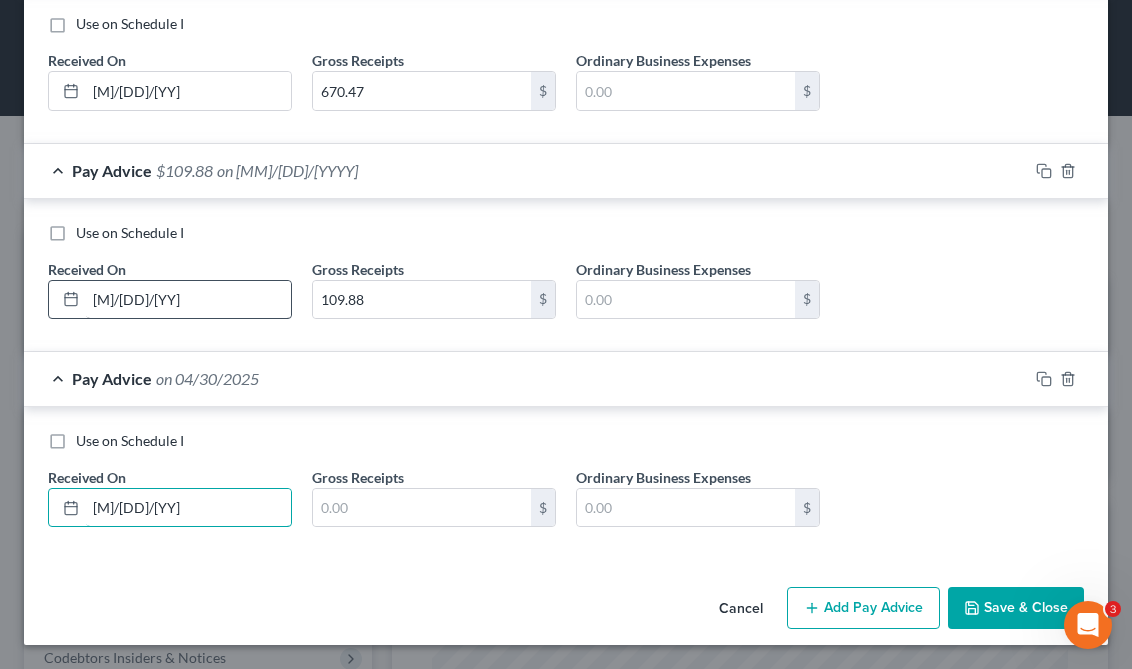 type on "[M]/[DD]/[YY]" 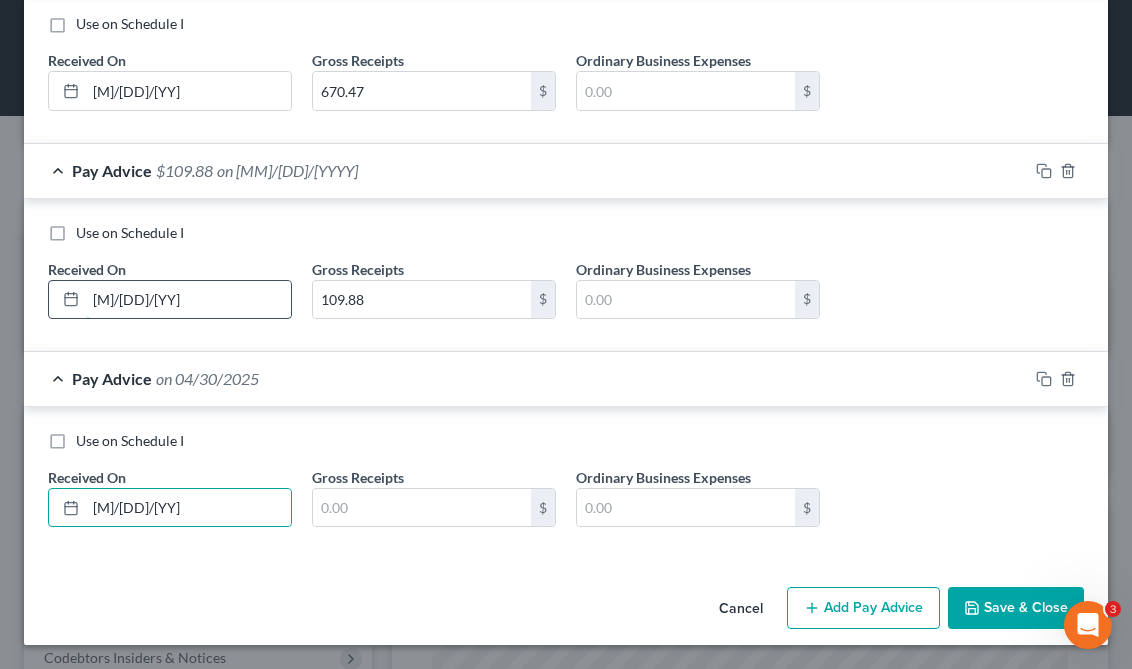 click on "[M]/[DD]/[YY]" at bounding box center [188, 300] 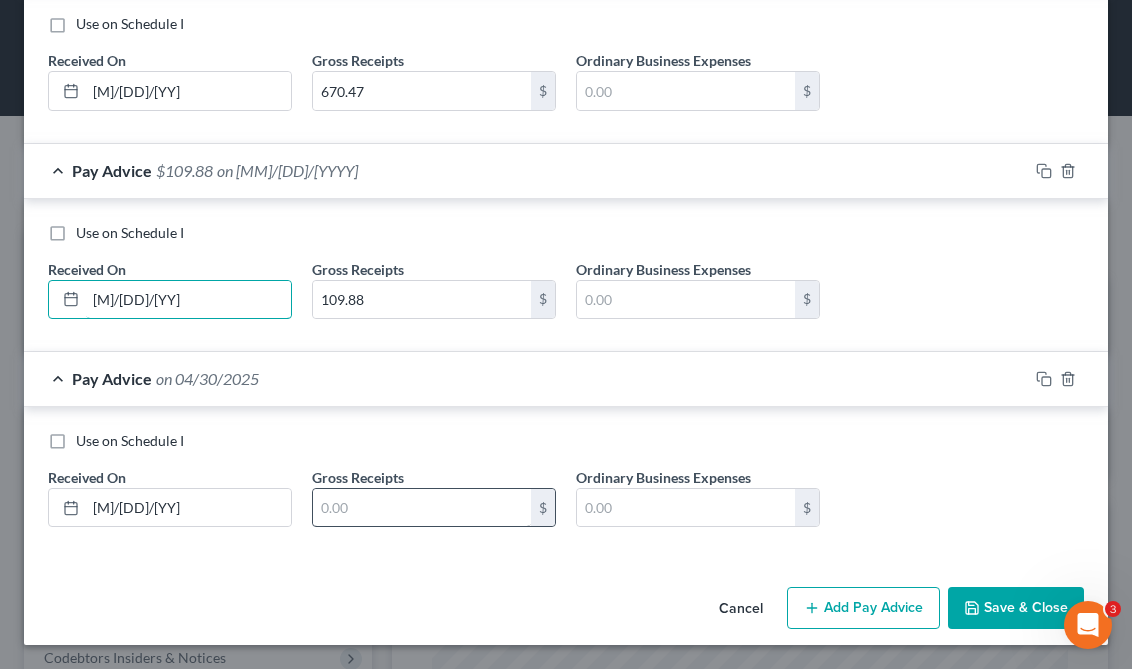 type on "[M]/[DD]/[YY]" 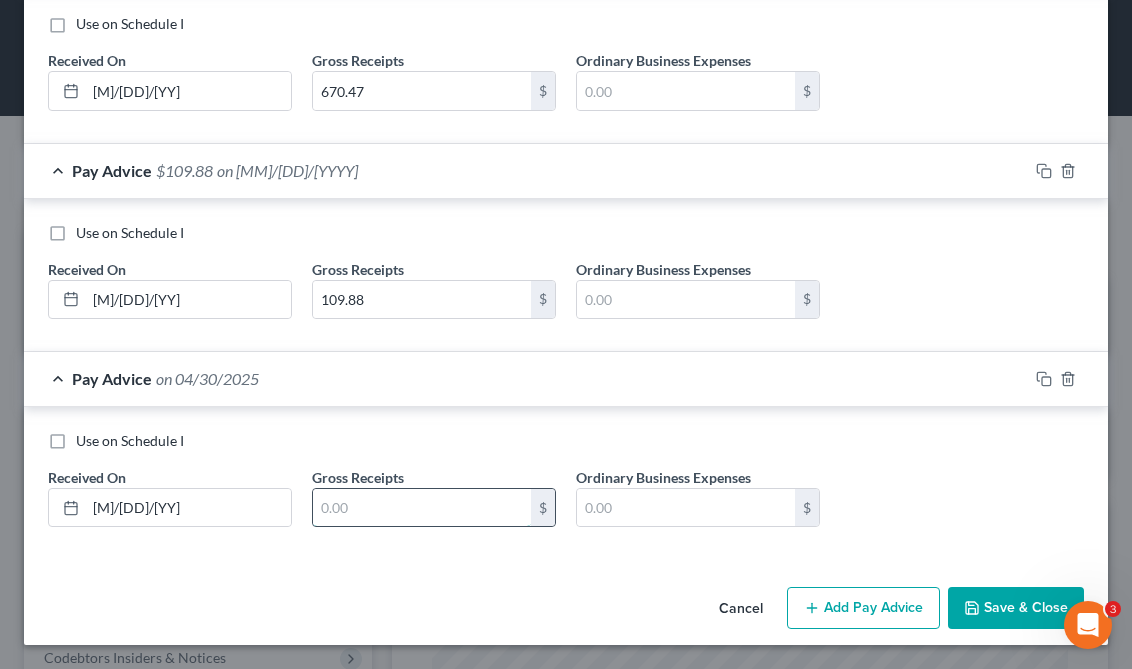 click at bounding box center [422, 508] 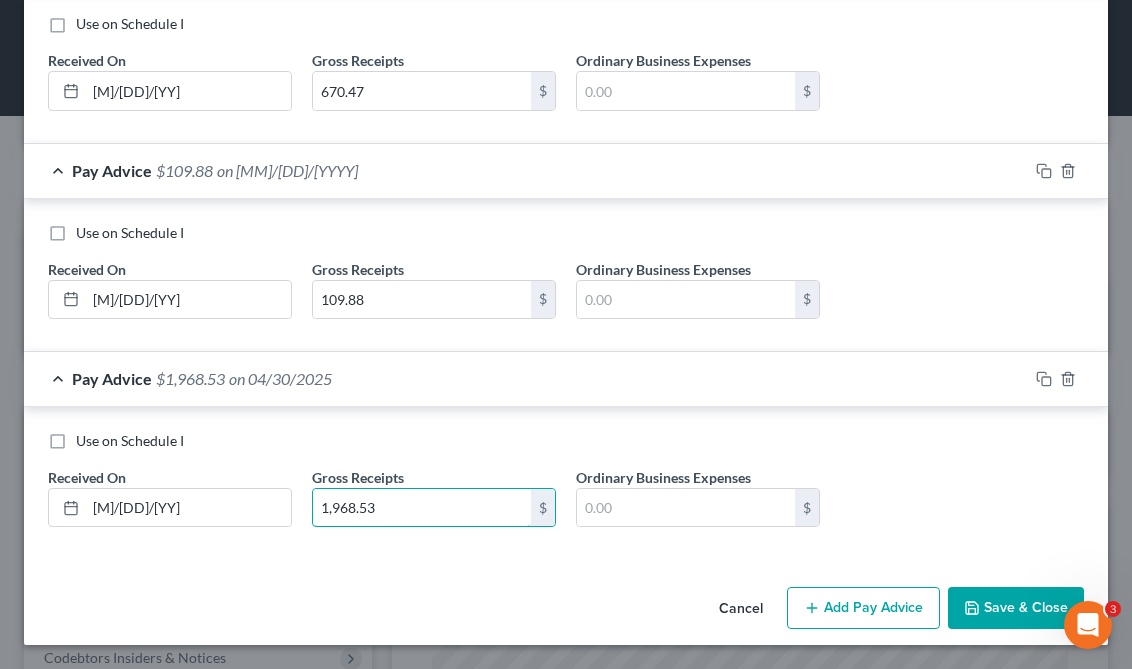type on "1,968.53" 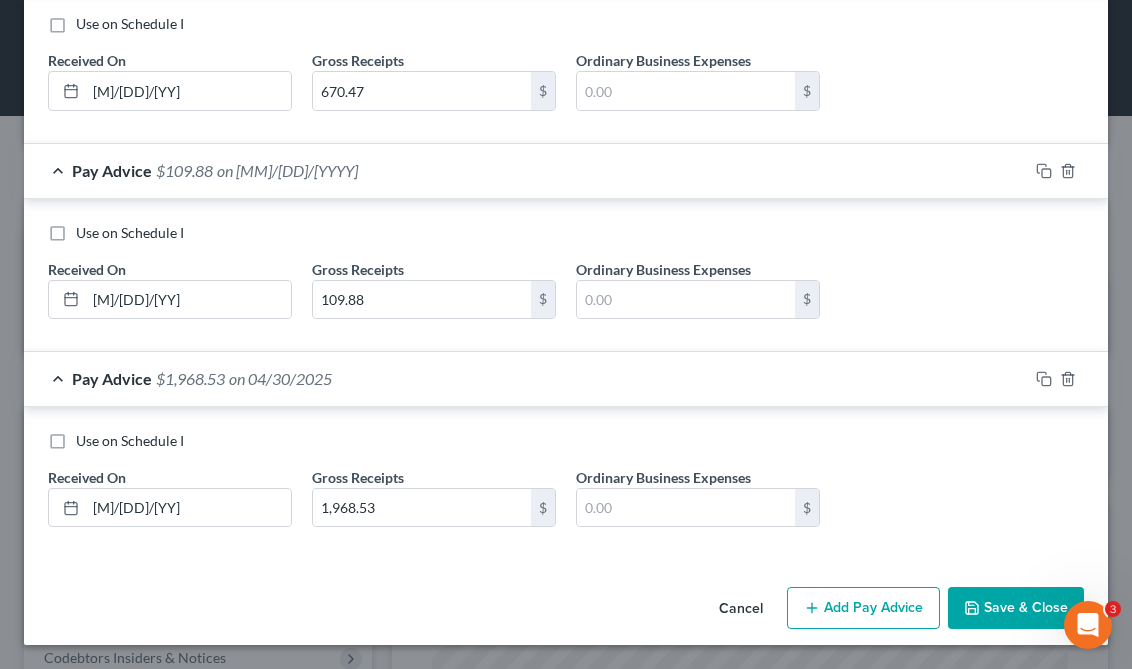 click on "Add Pay Advice" at bounding box center [863, 608] 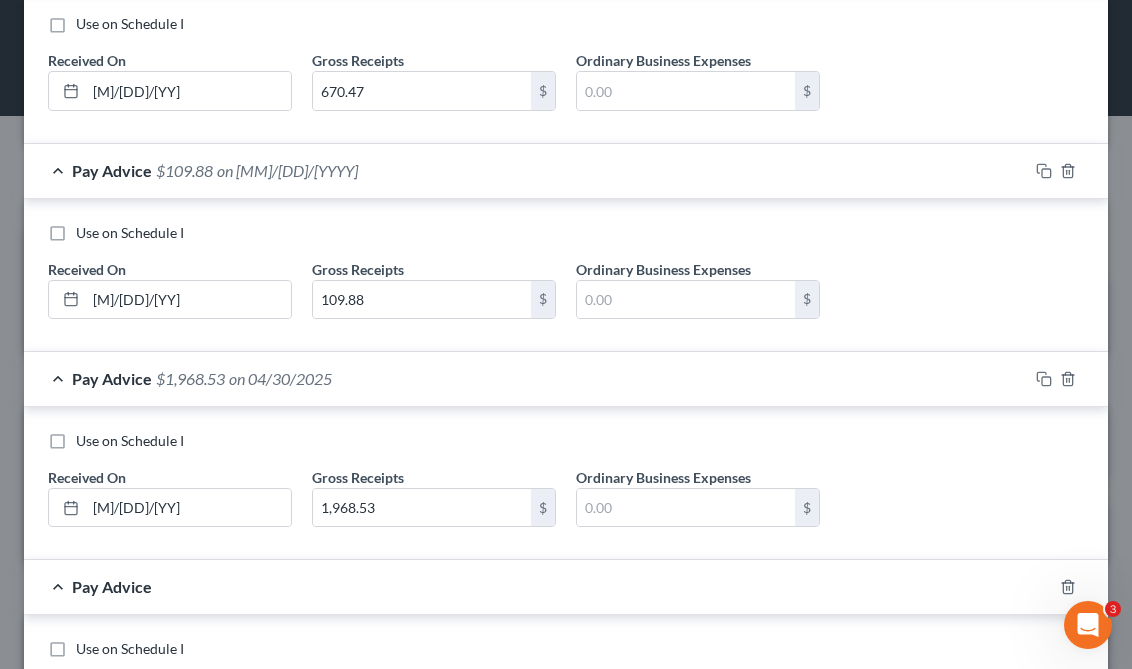scroll, scrollTop: 896, scrollLeft: 0, axis: vertical 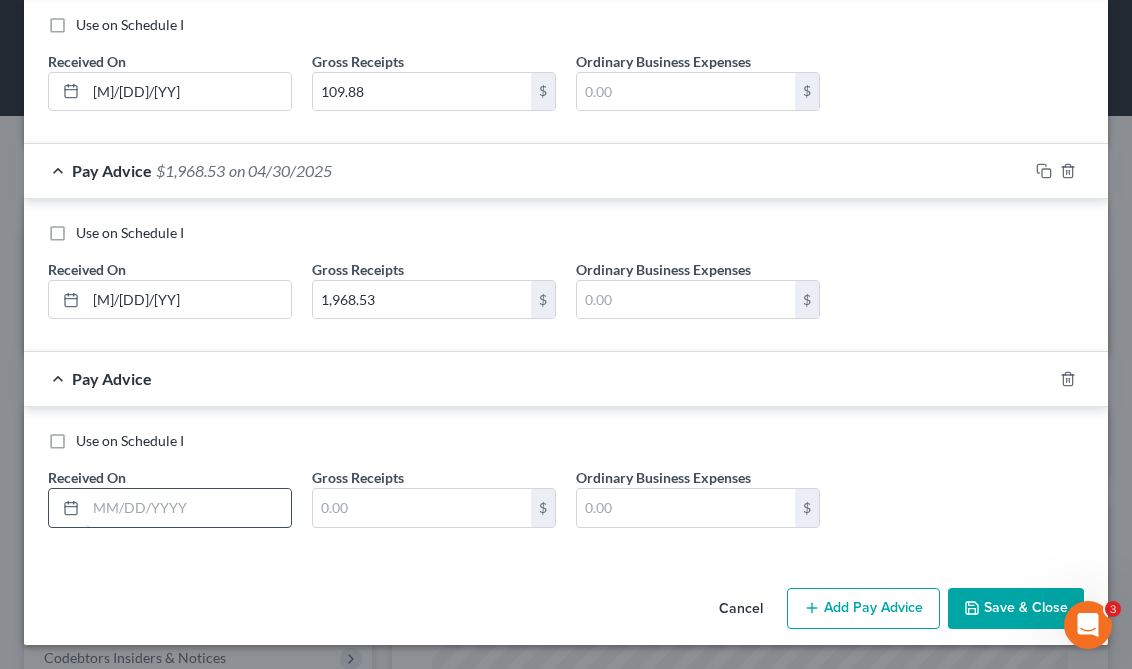 click at bounding box center (188, 508) 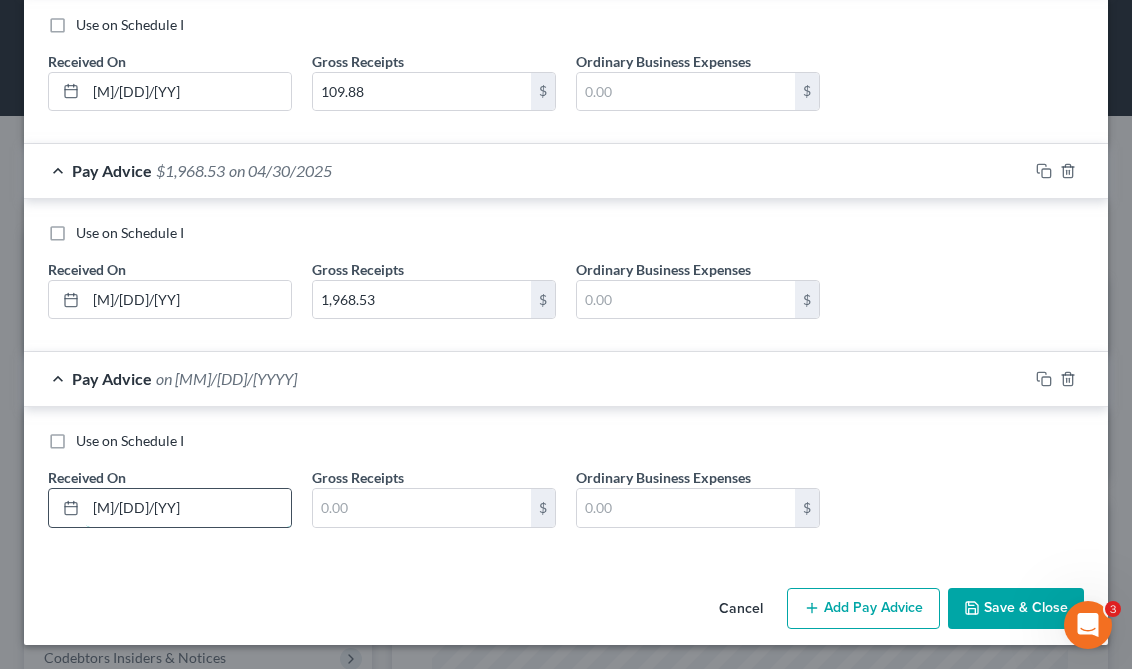 type on "[M]/[DD]/[YY]" 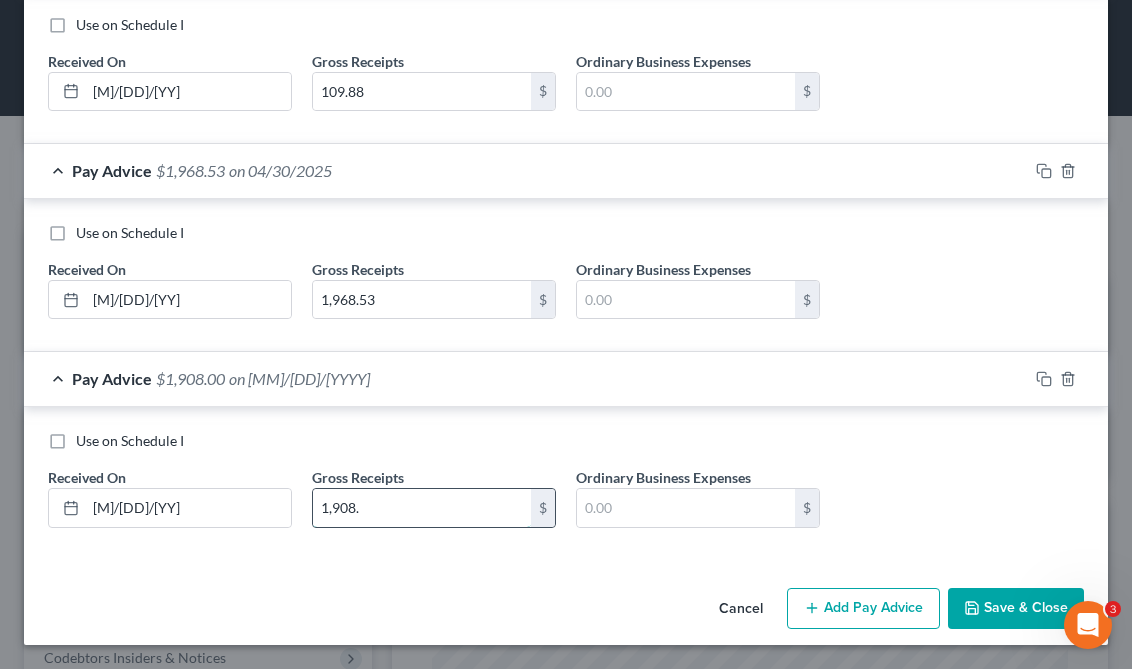 type on "7" 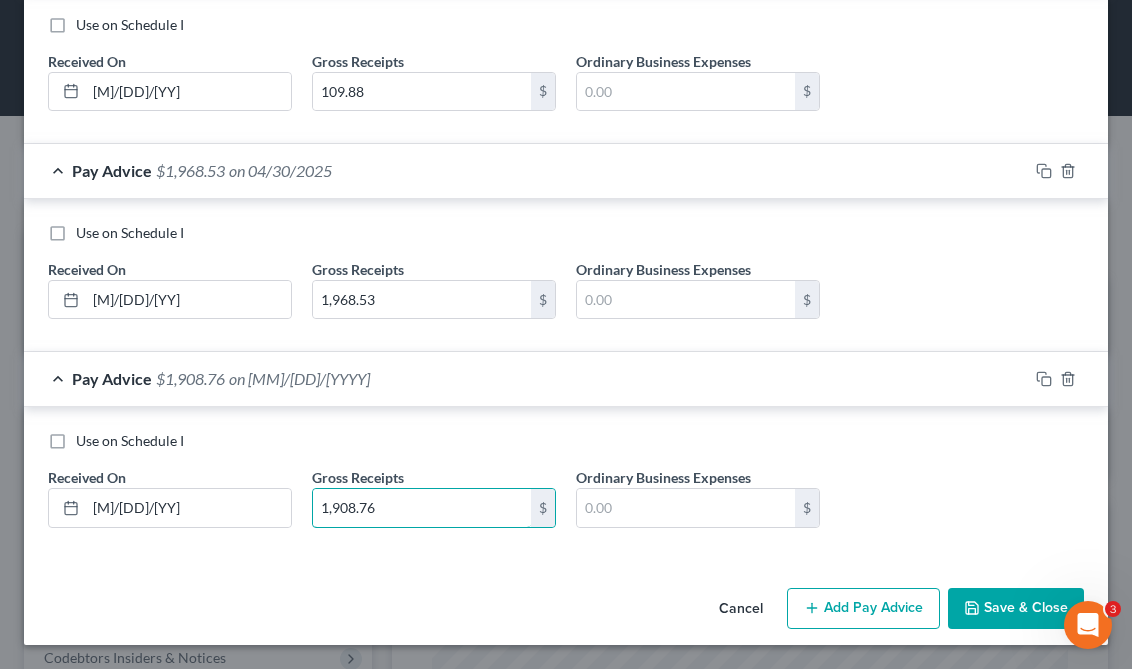 type on "1,908.76" 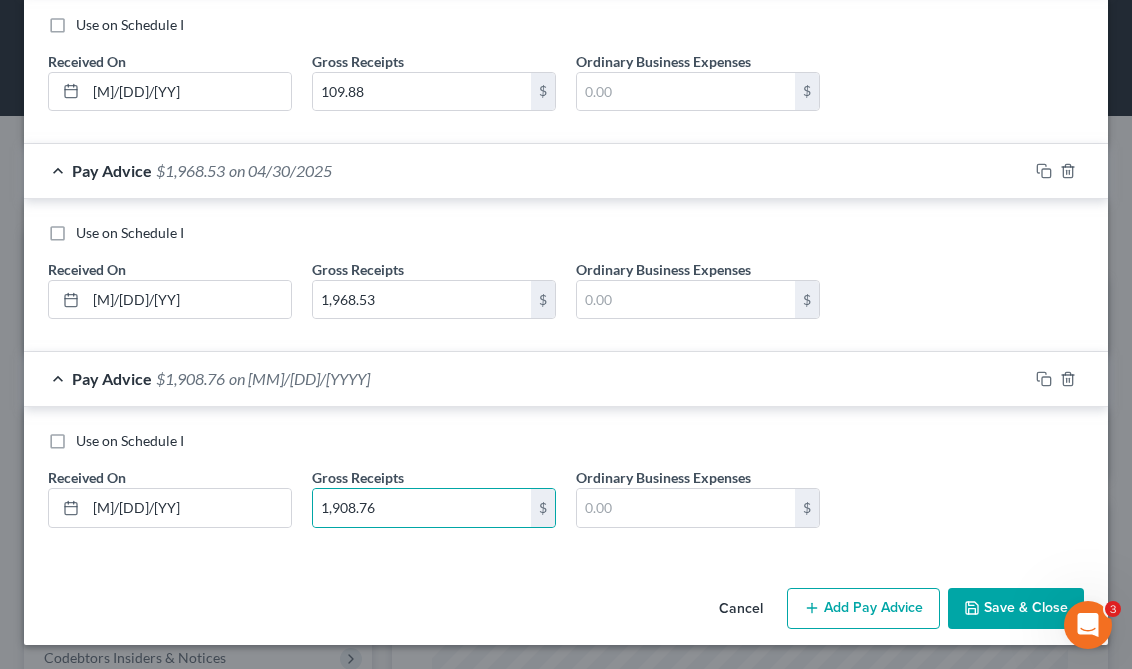 click on "Add Pay Advice" at bounding box center [863, 609] 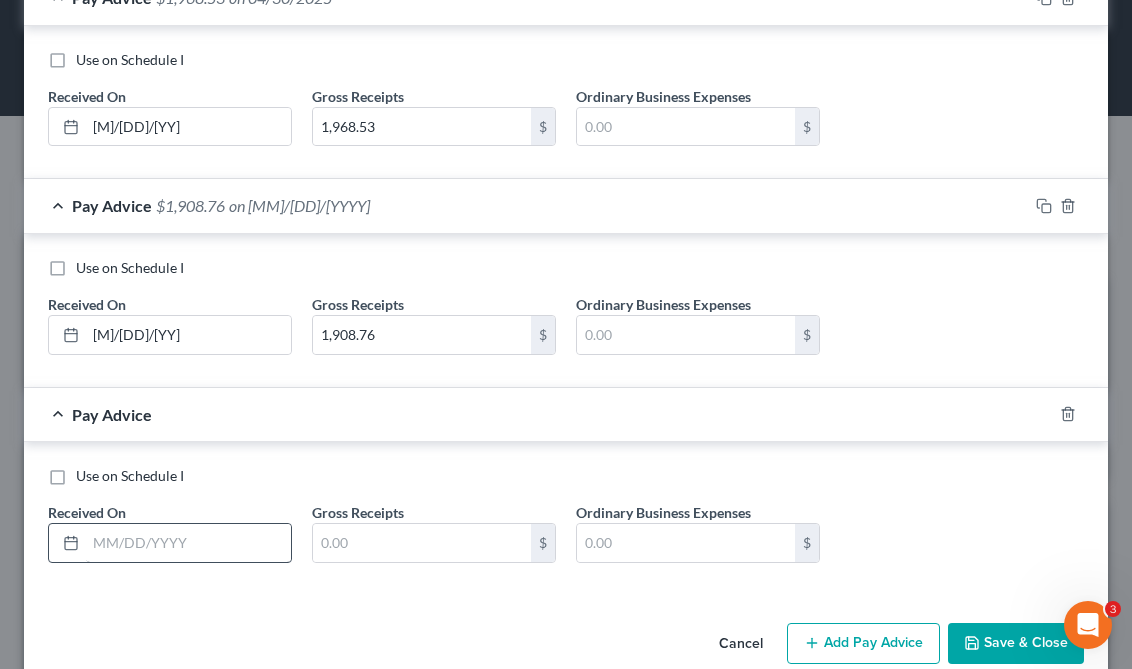 scroll, scrollTop: 1083, scrollLeft: 0, axis: vertical 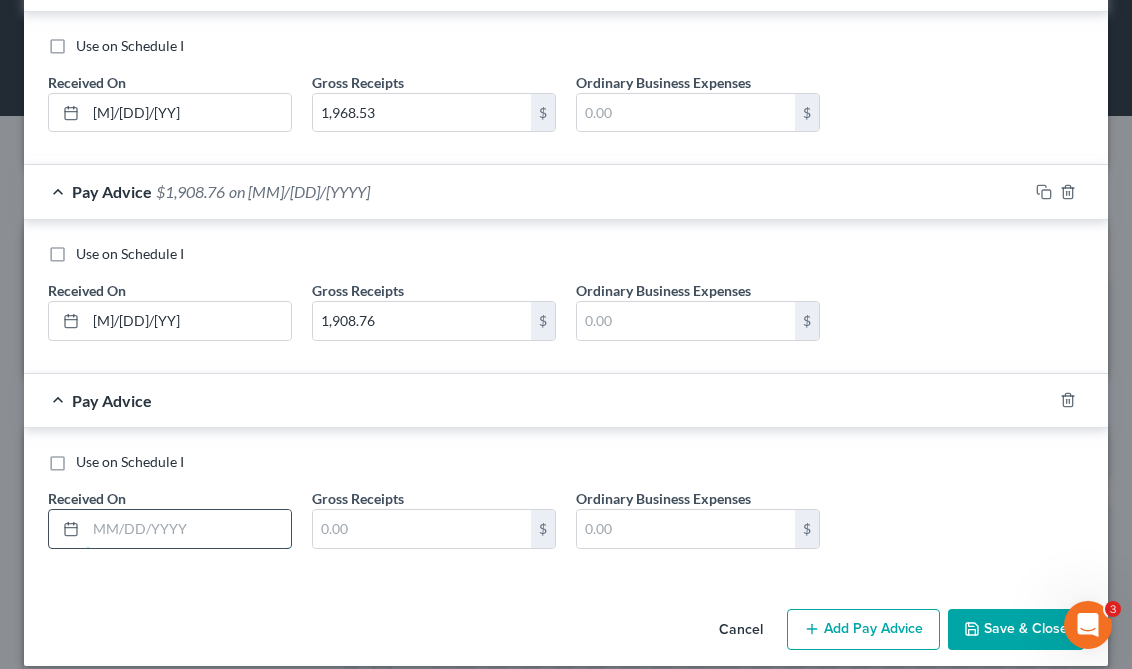 click at bounding box center (188, 529) 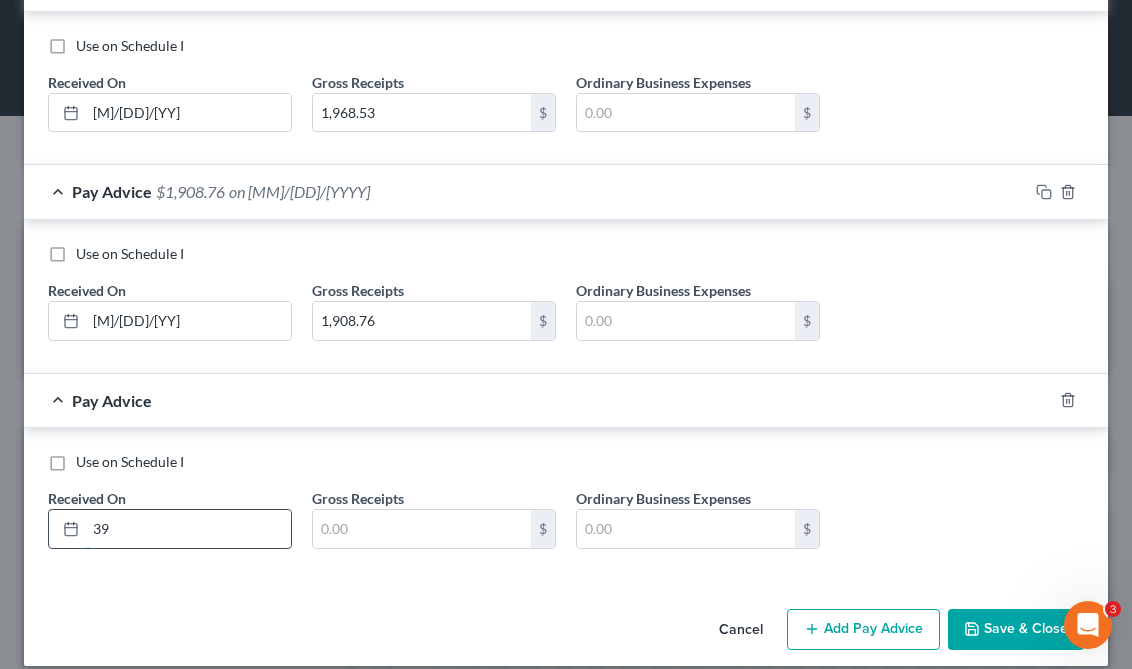 type on "3" 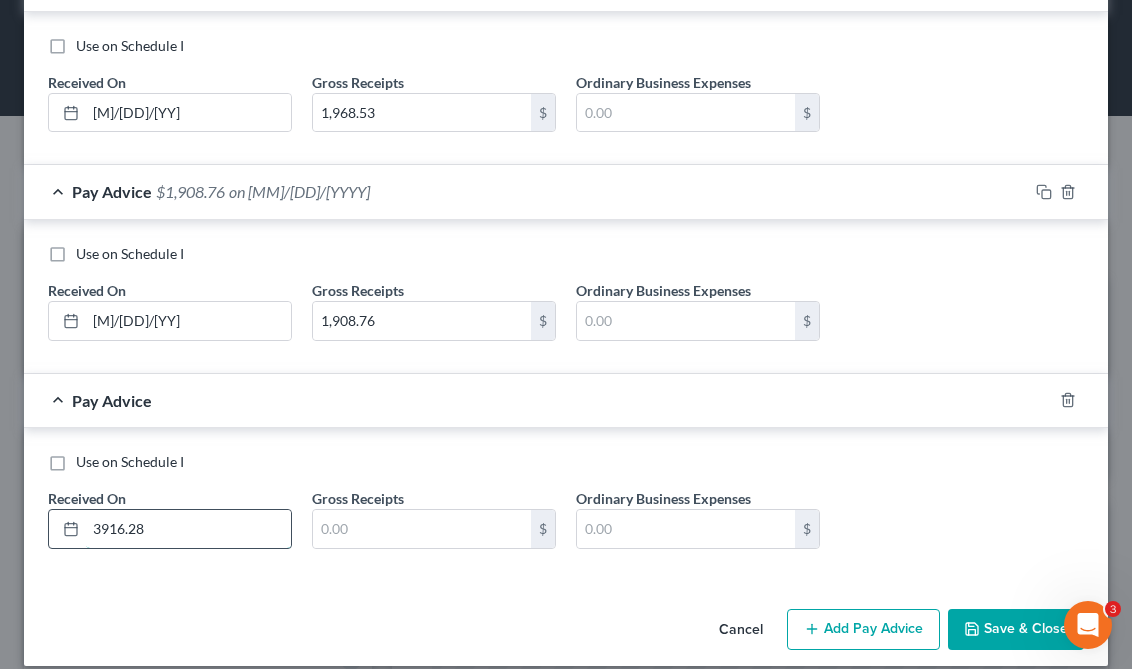 type on "3916.28" 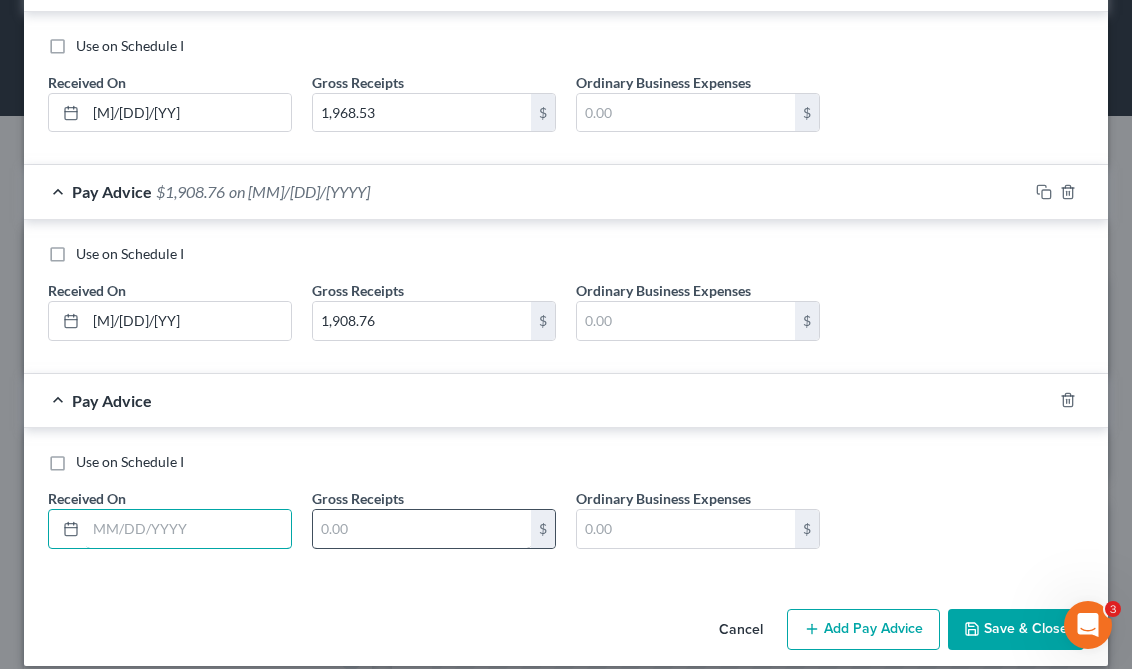 type 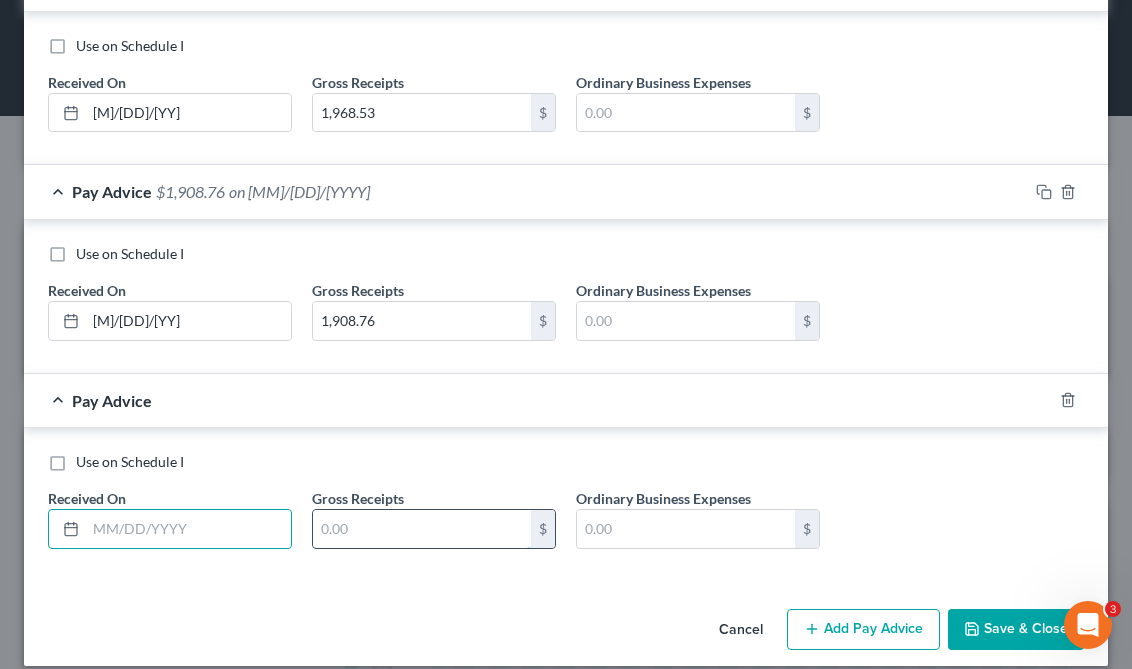click at bounding box center [422, 529] 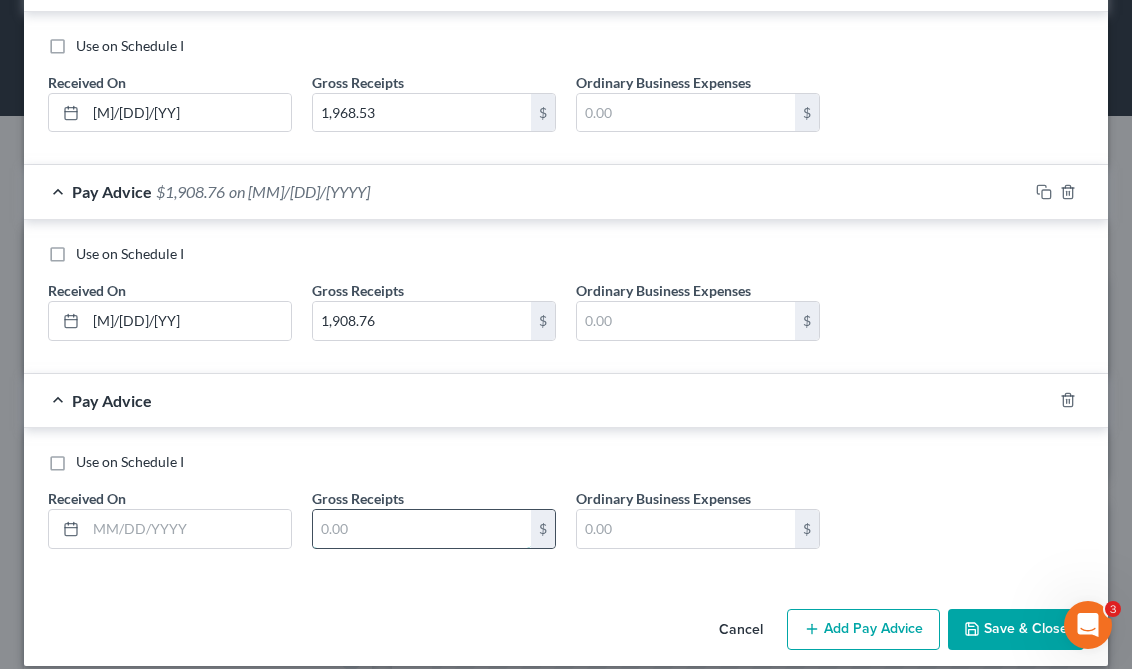 paste on "3916.28" 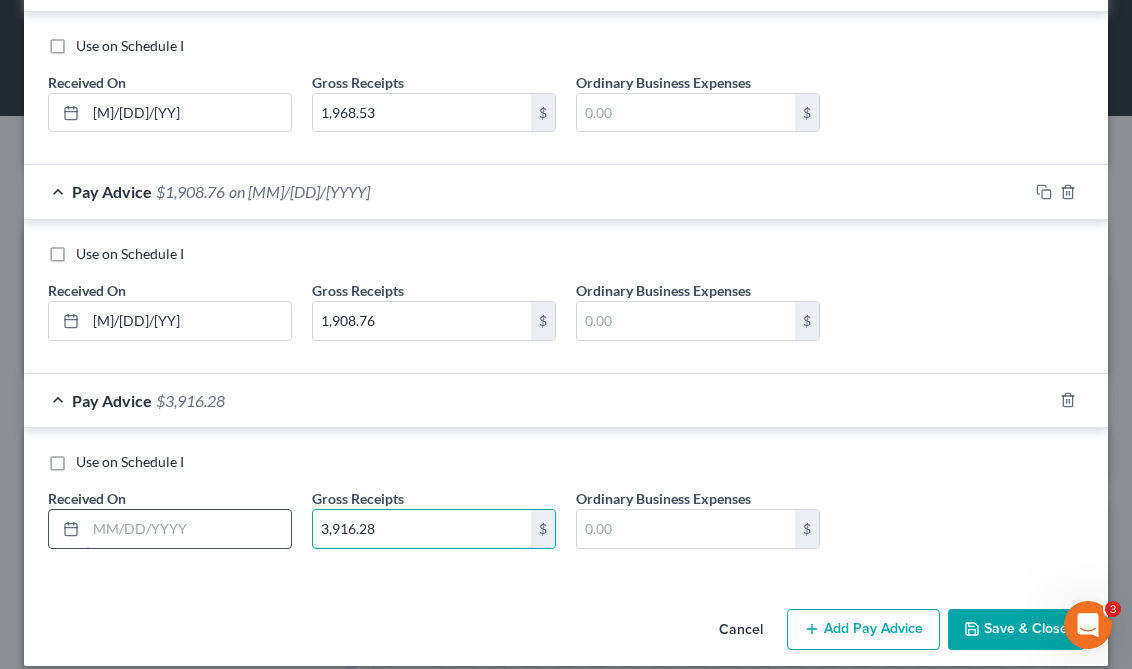 type on "3,916.28" 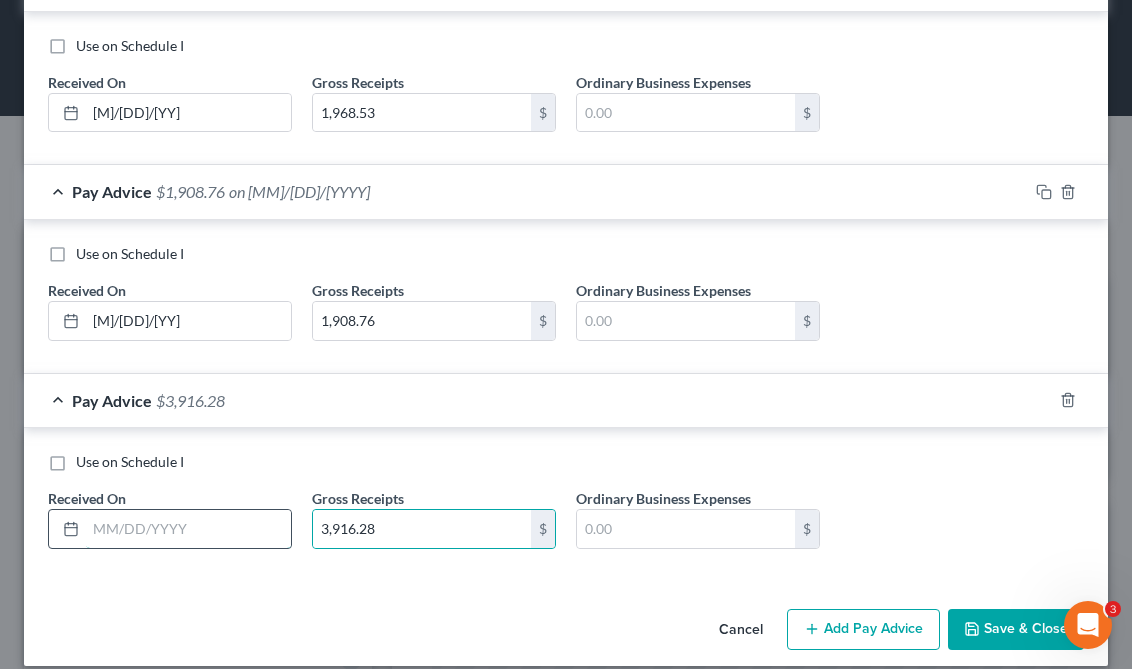 click at bounding box center [188, 529] 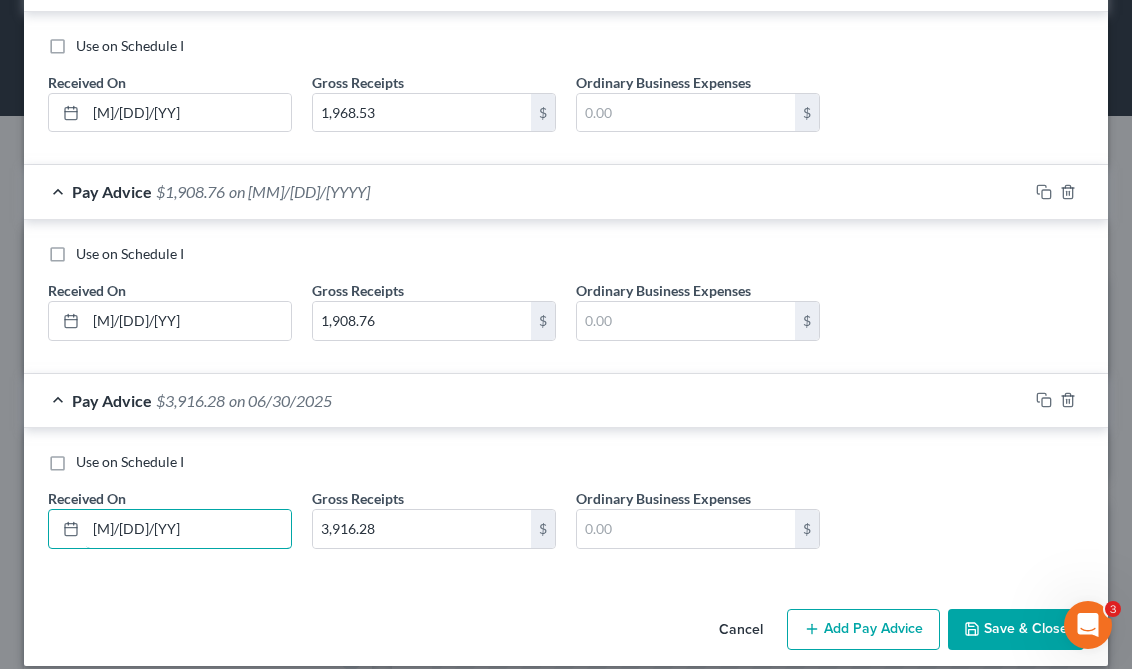 type on "[M]/[DD]/[YY]" 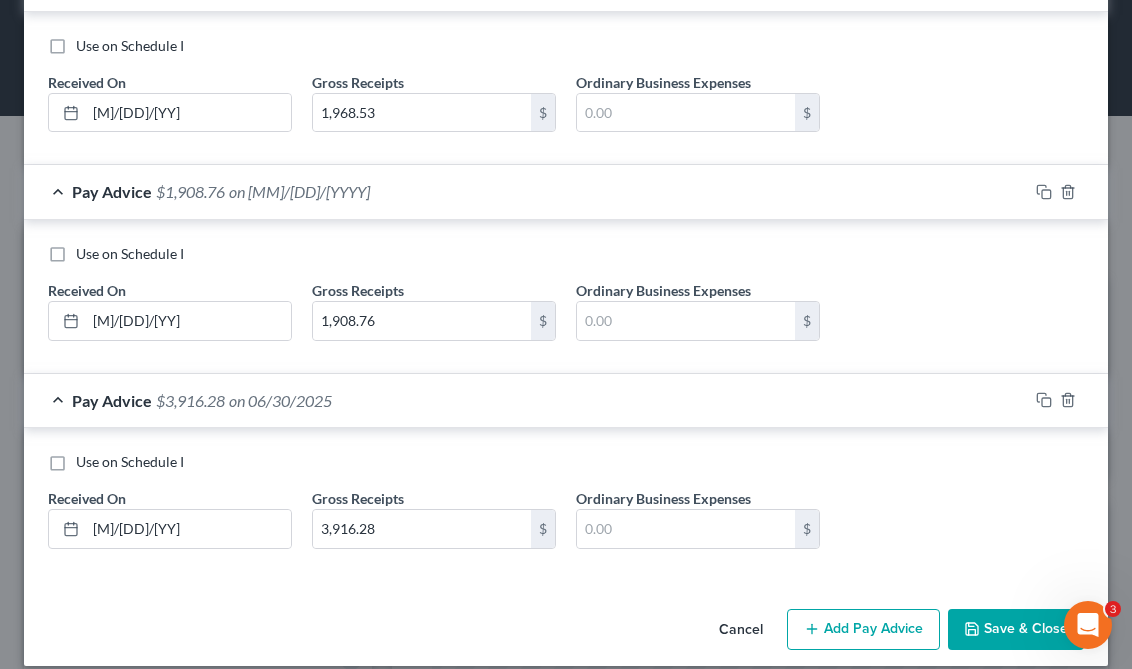 click 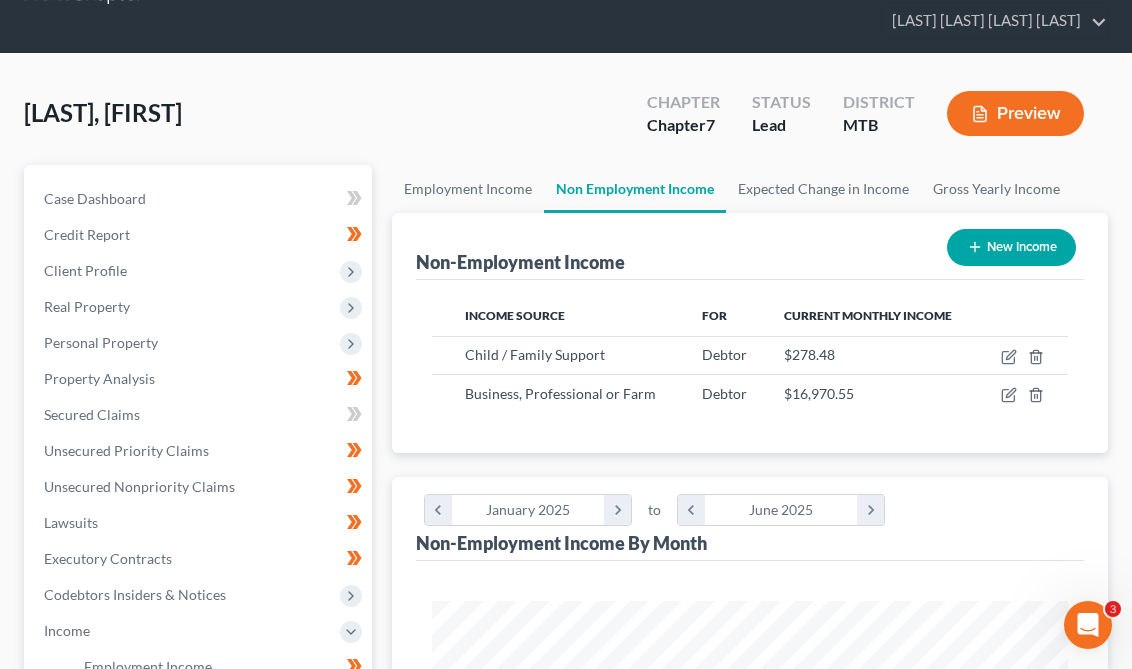 scroll, scrollTop: 8, scrollLeft: 0, axis: vertical 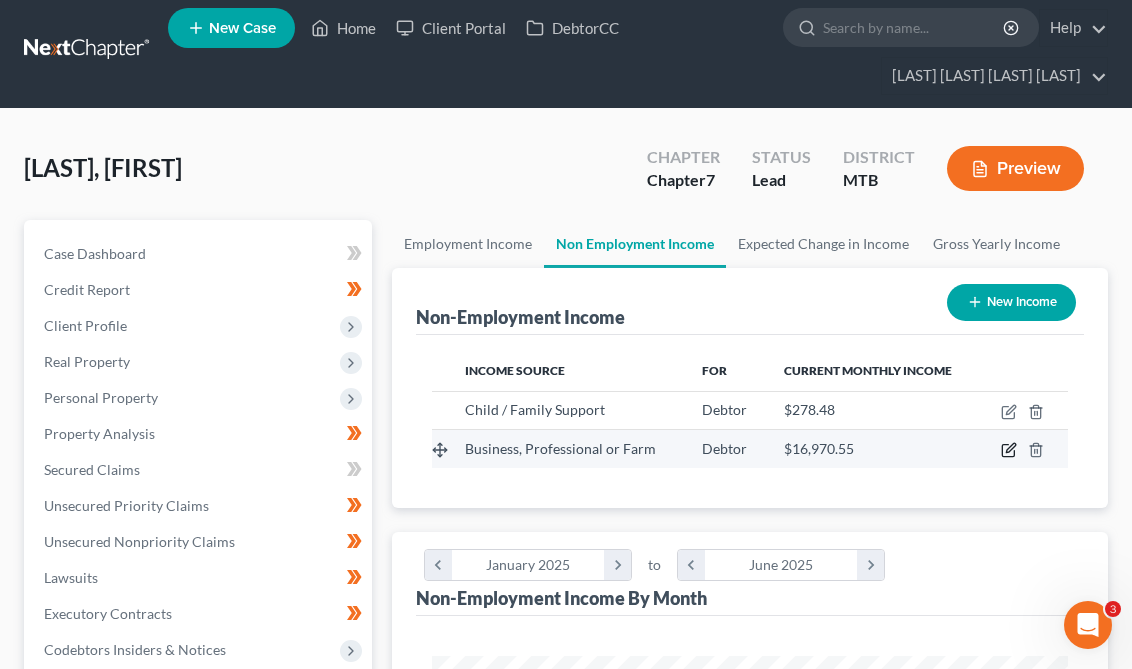 click 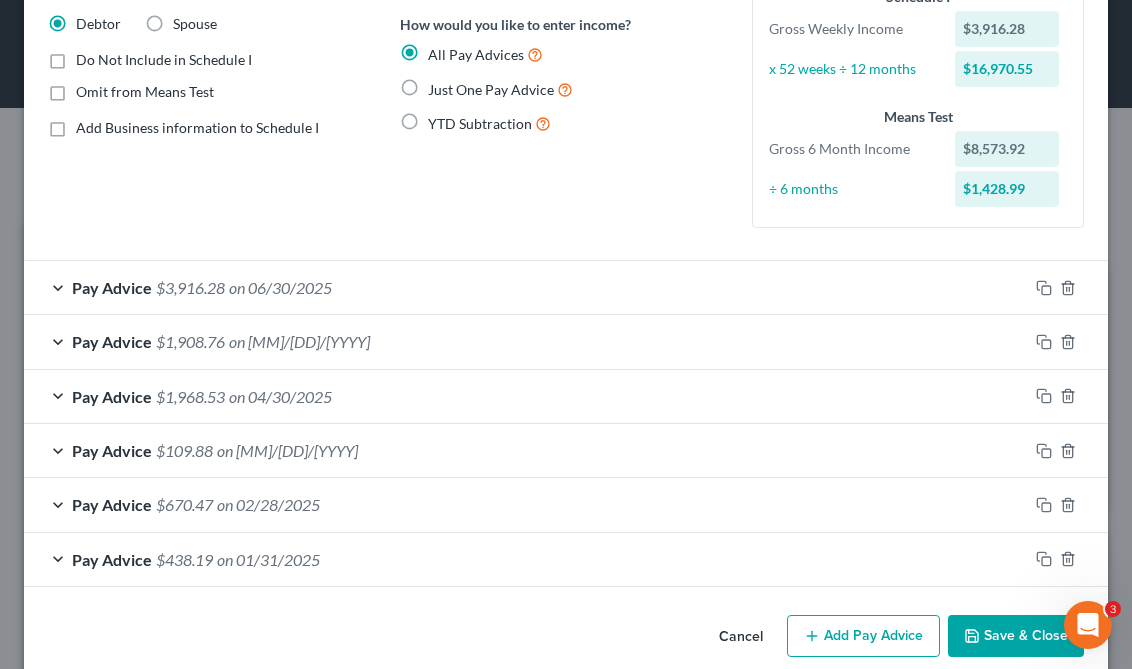 scroll, scrollTop: 182, scrollLeft: 0, axis: vertical 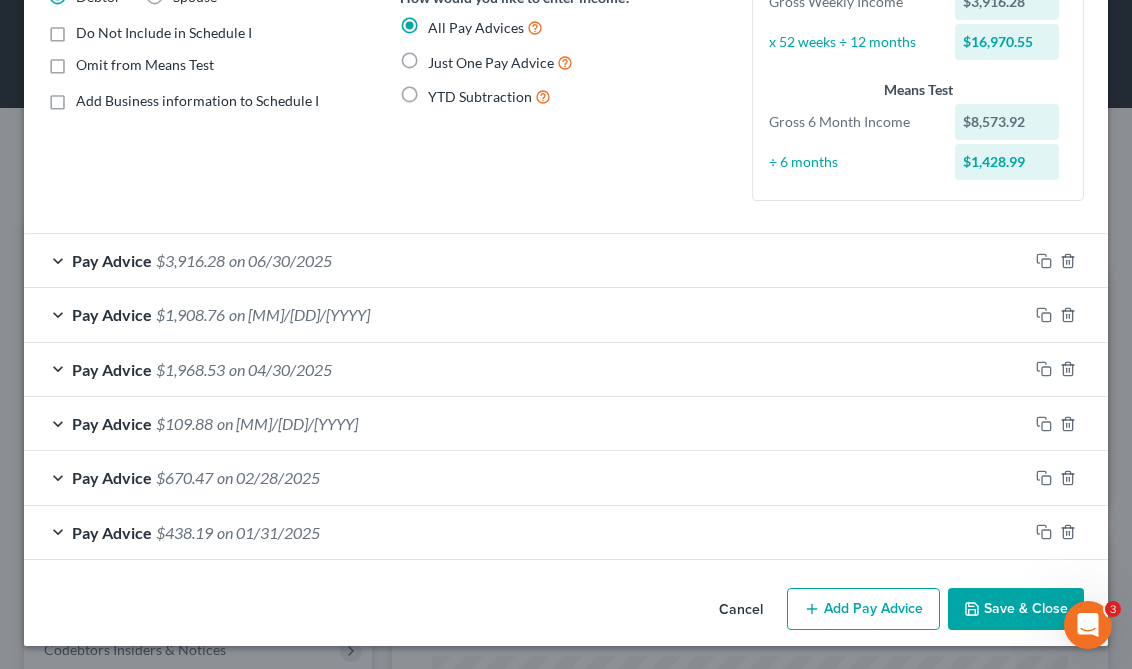 click on "Save & Close" at bounding box center (1016, 609) 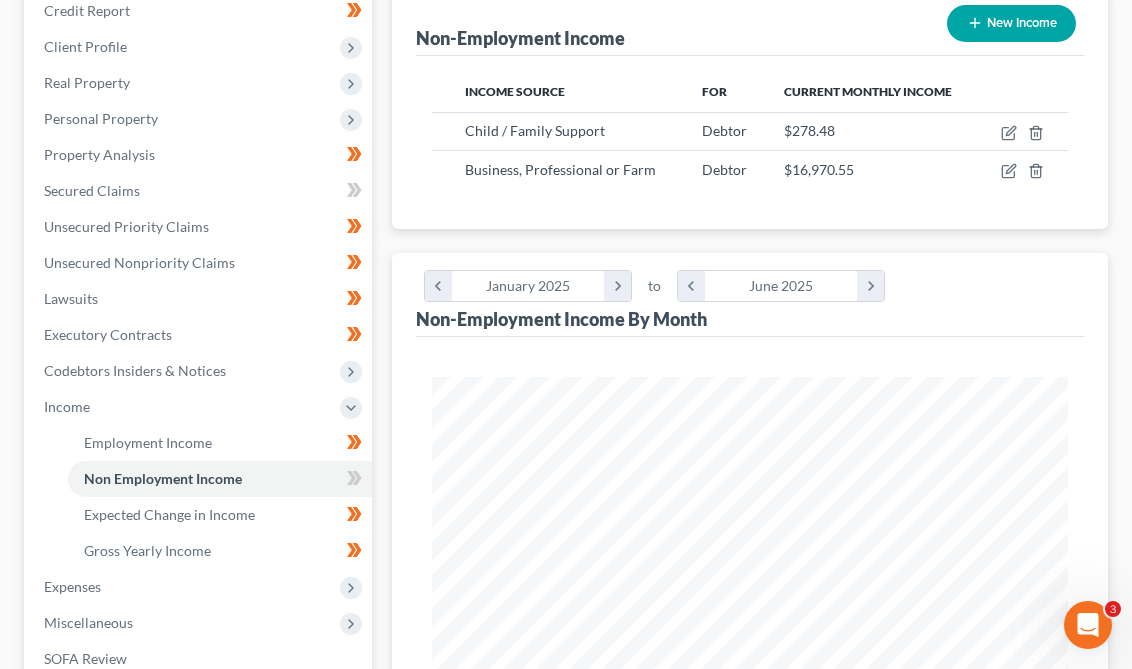 scroll, scrollTop: 858, scrollLeft: 0, axis: vertical 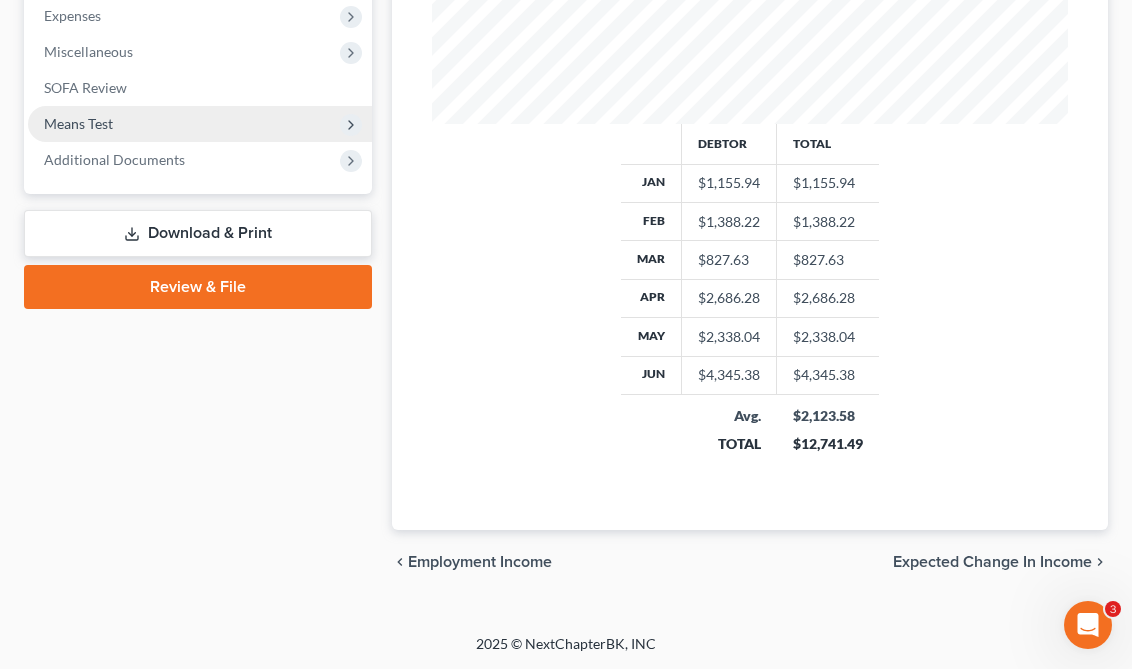 click on "Means Test" at bounding box center (200, 124) 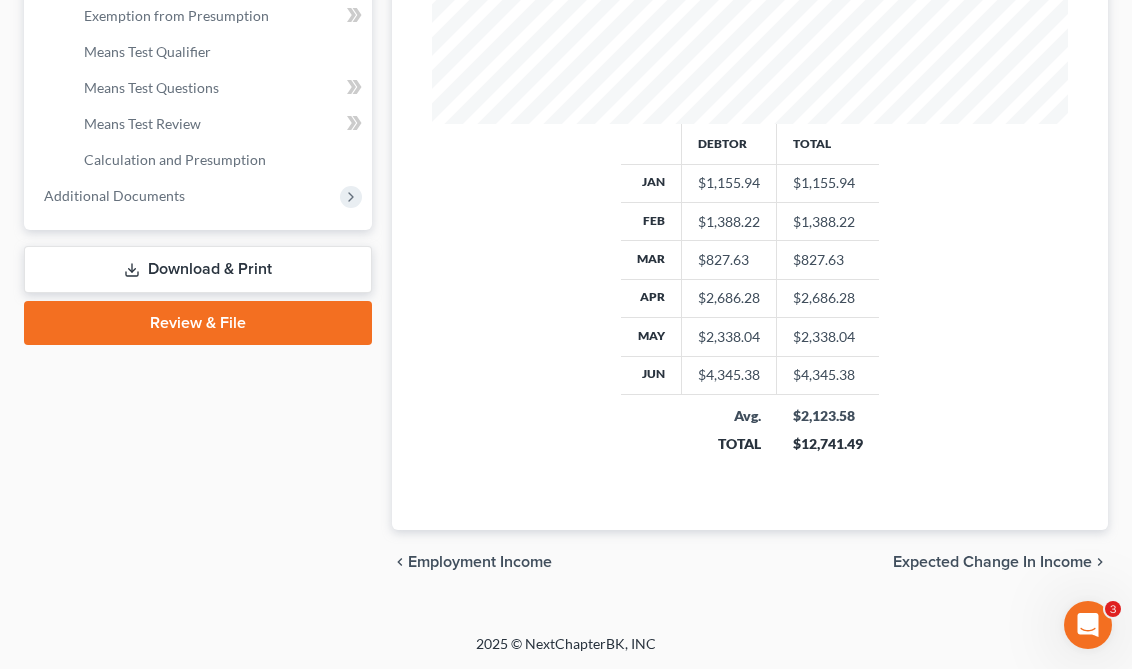 scroll, scrollTop: 714, scrollLeft: 0, axis: vertical 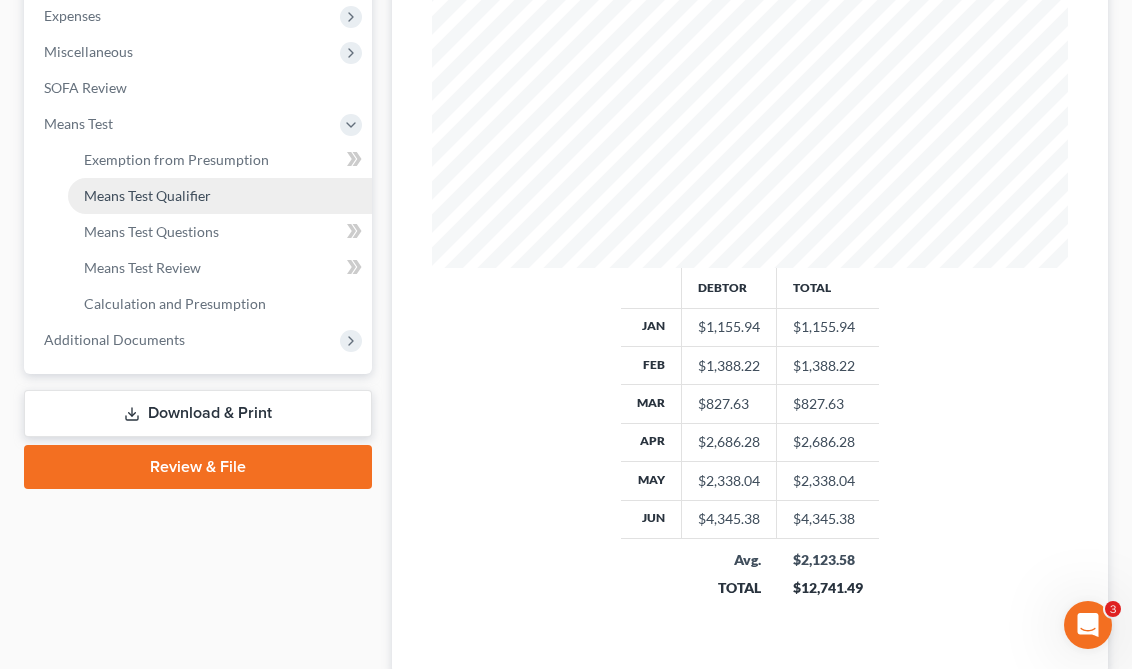 click on "Means Test Qualifier" at bounding box center [220, 196] 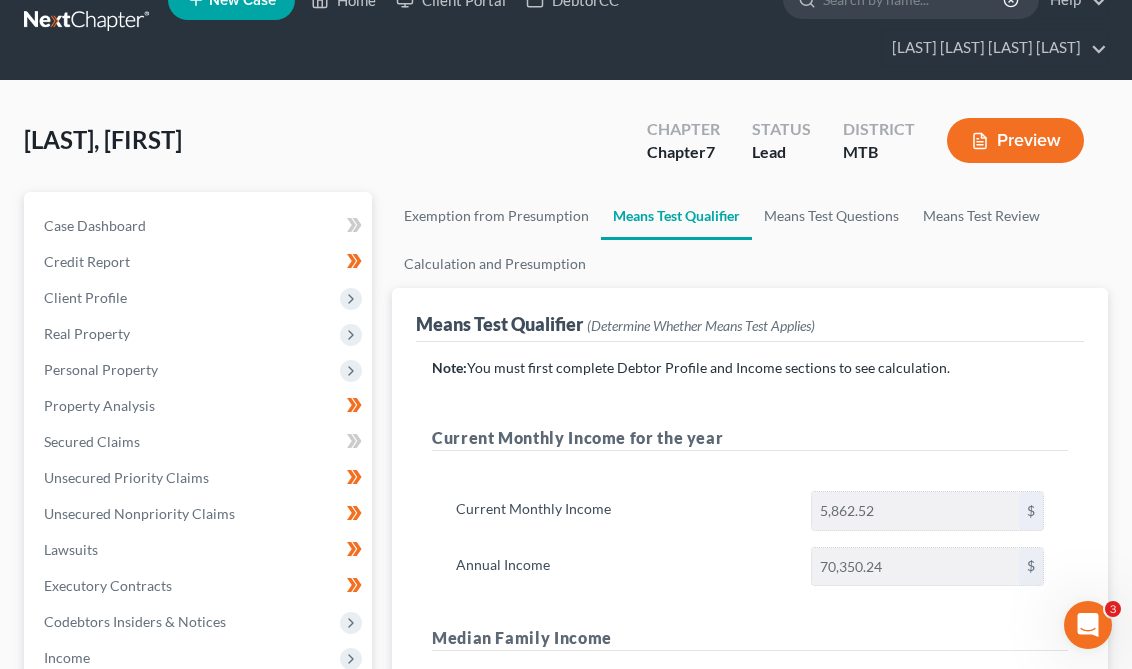 scroll, scrollTop: 0, scrollLeft: 0, axis: both 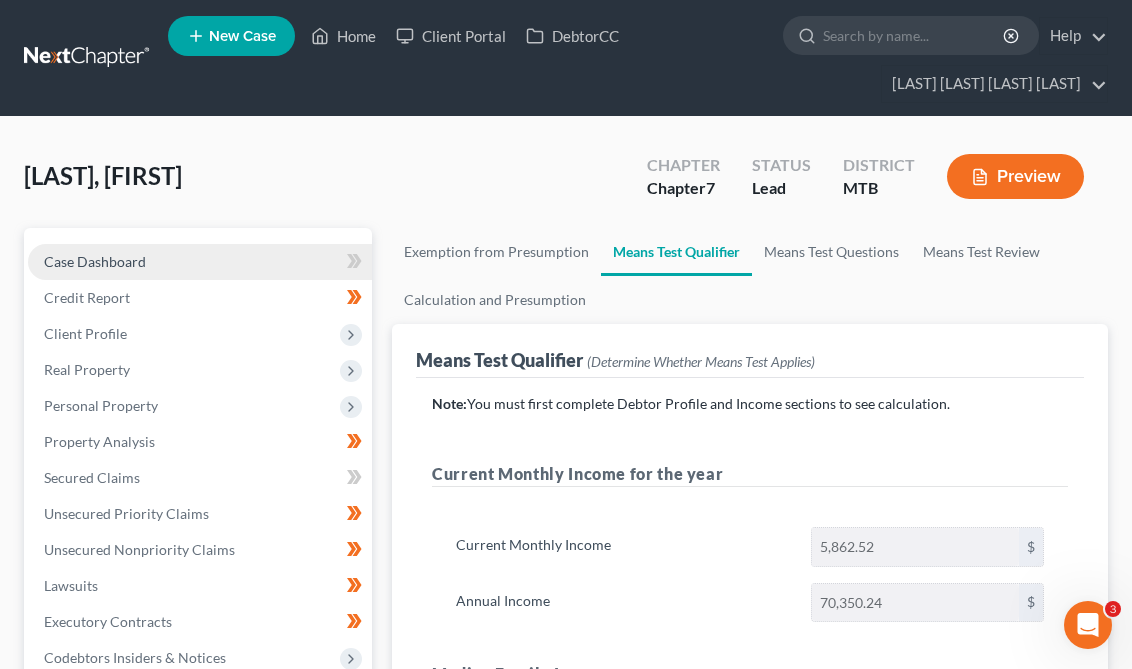 click on "Case Dashboard" at bounding box center (200, 262) 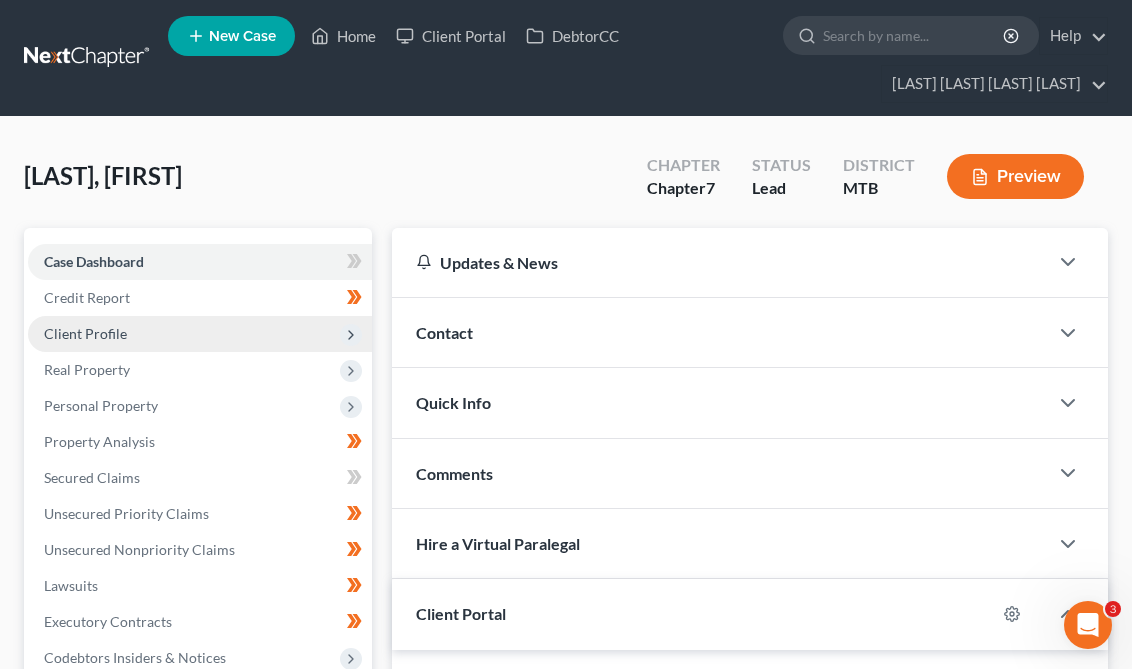click on "Client Profile" at bounding box center [200, 334] 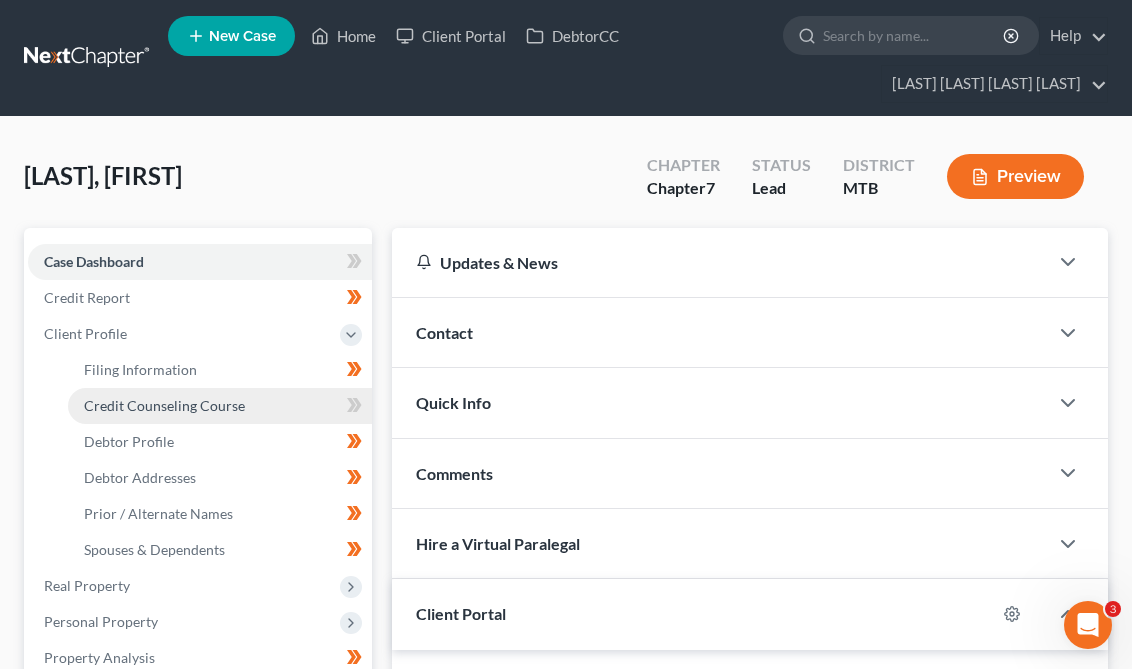 click on "Credit Counseling Course" at bounding box center [164, 405] 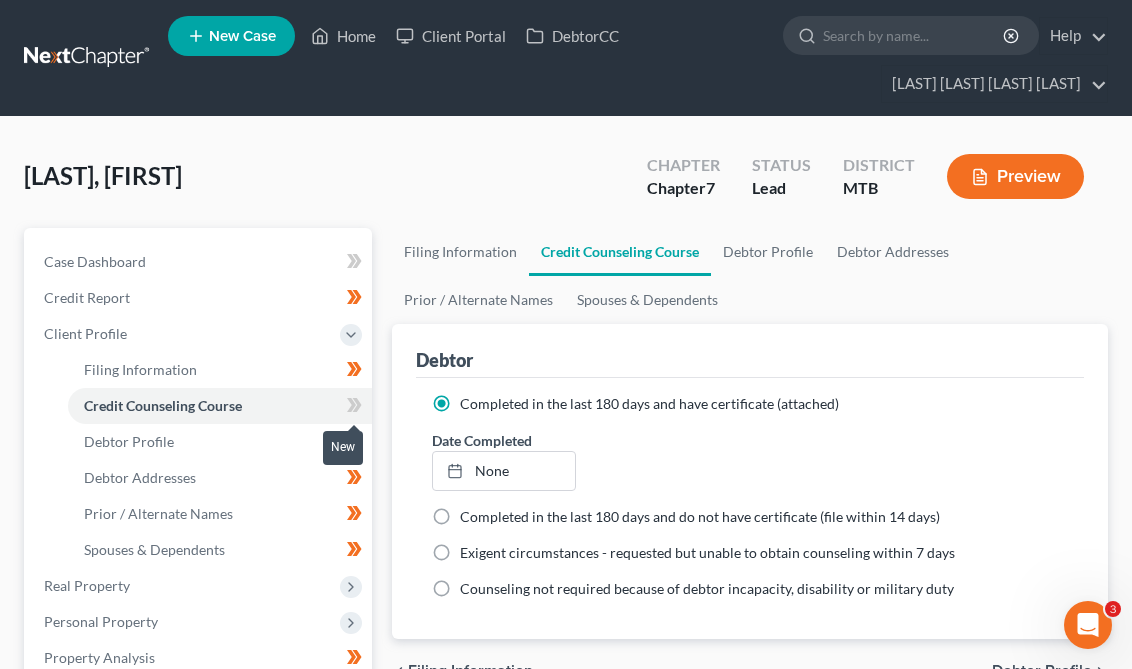 click 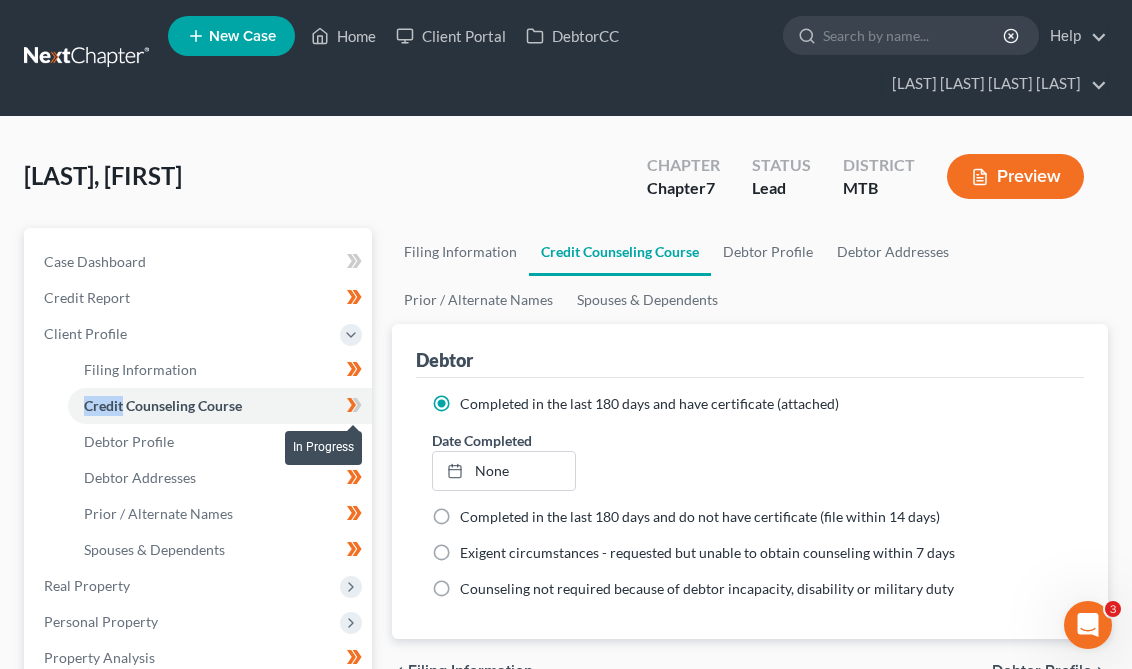click 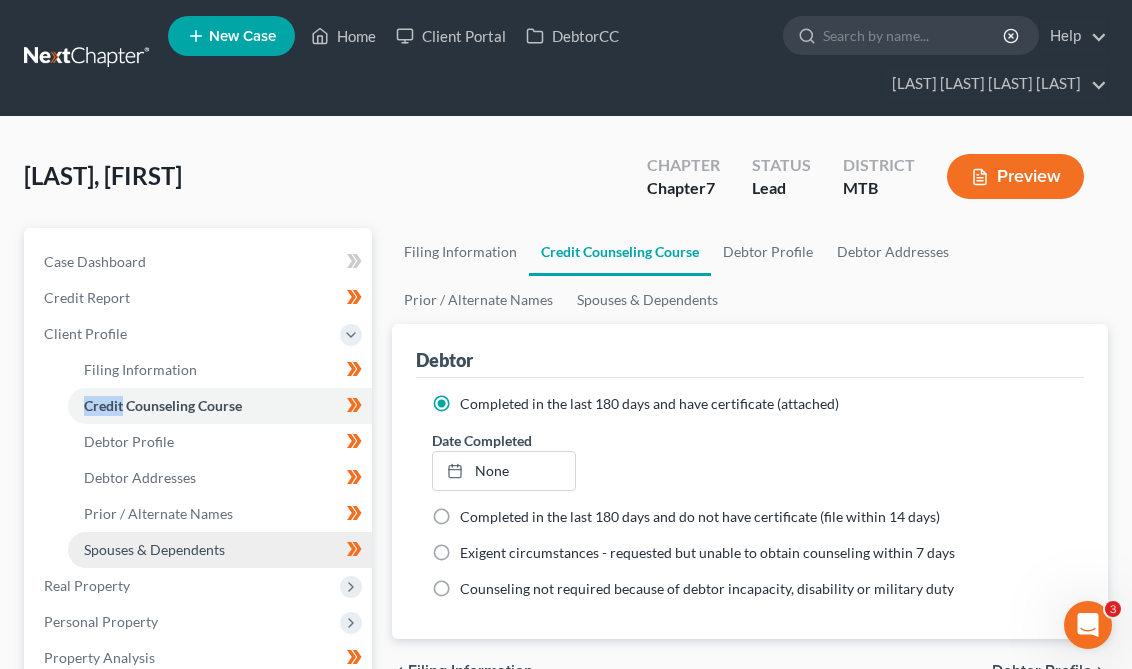 click on "Spouses & Dependents" at bounding box center [220, 550] 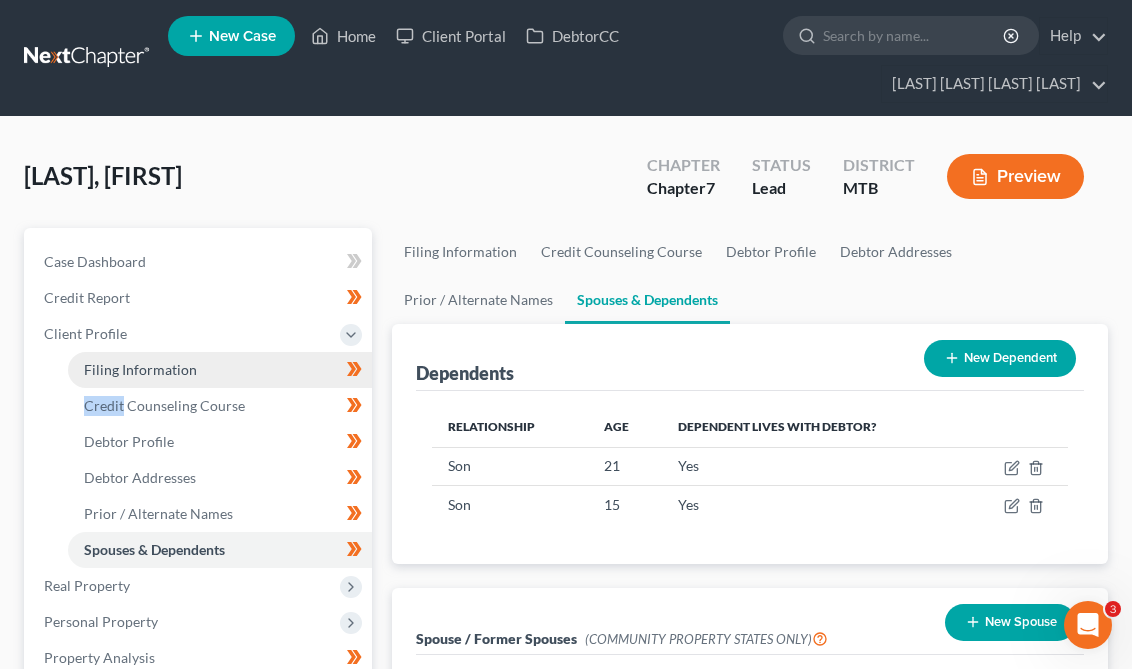 click on "Filing Information" at bounding box center (220, 370) 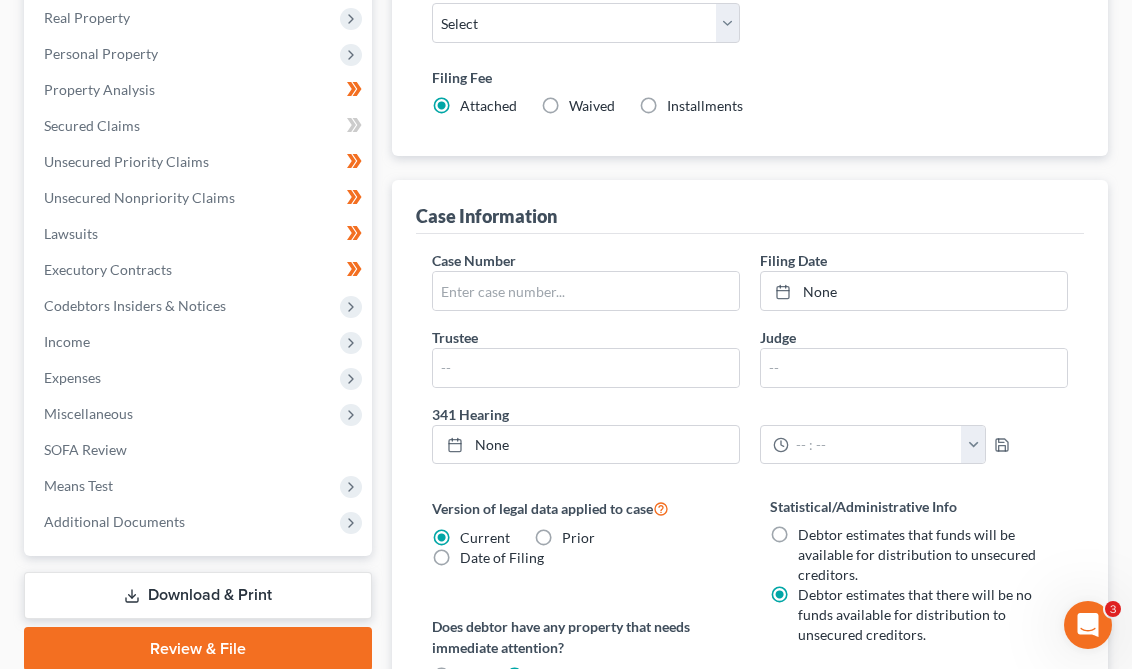 scroll, scrollTop: 0, scrollLeft: 0, axis: both 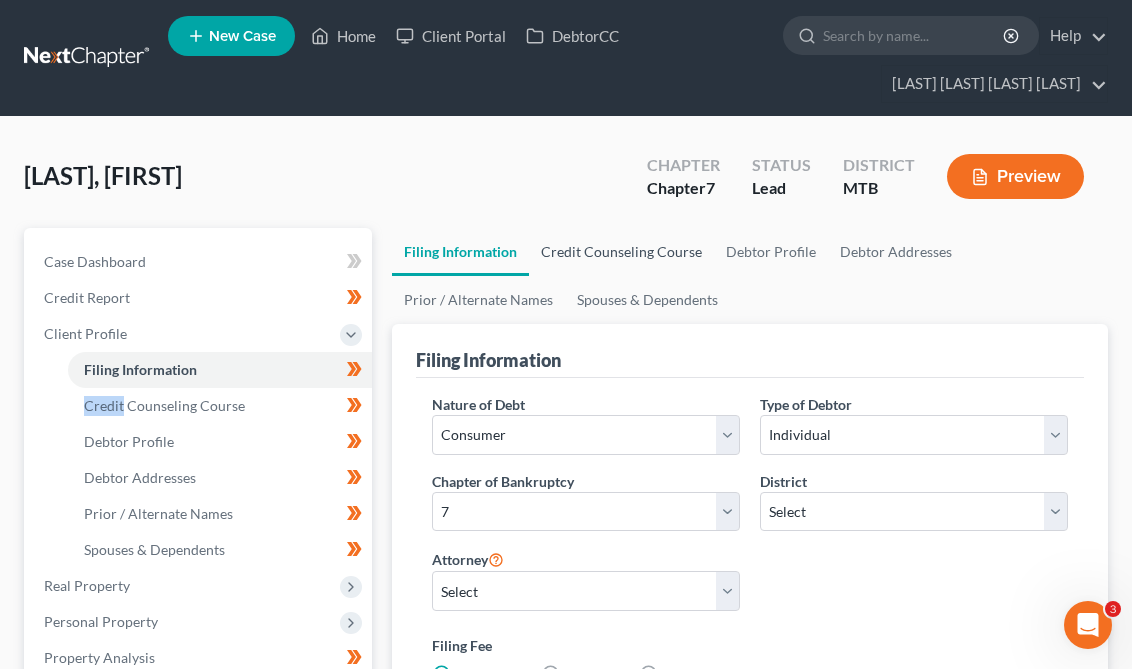 click on "Credit Counseling Course" at bounding box center (621, 252) 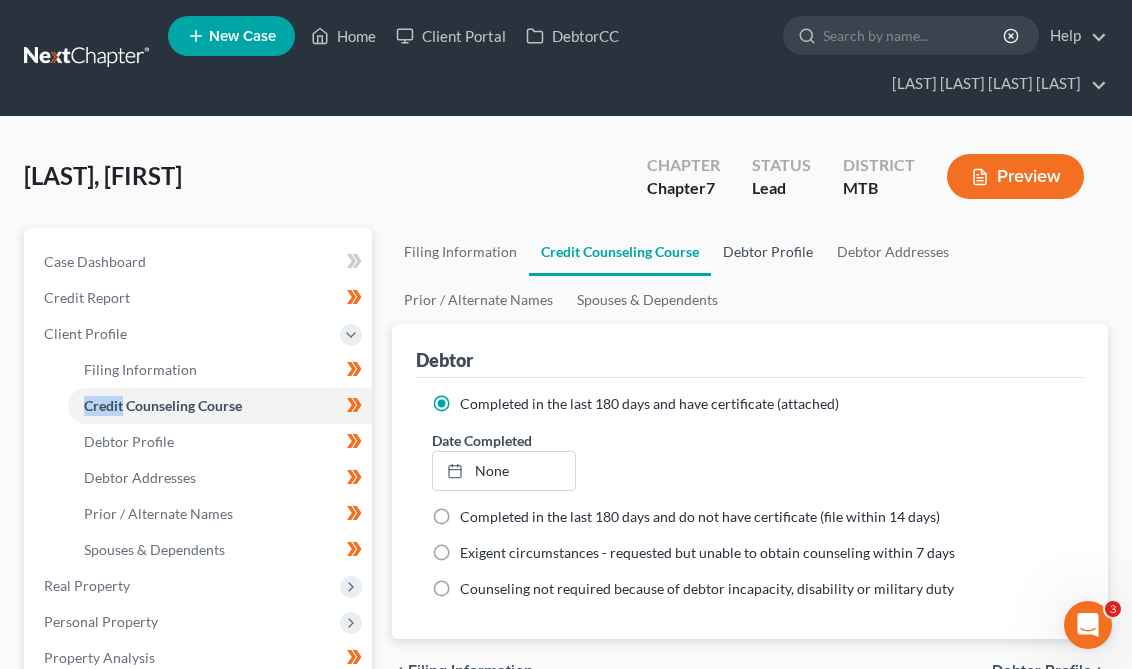 click on "Debtor Profile" at bounding box center (768, 252) 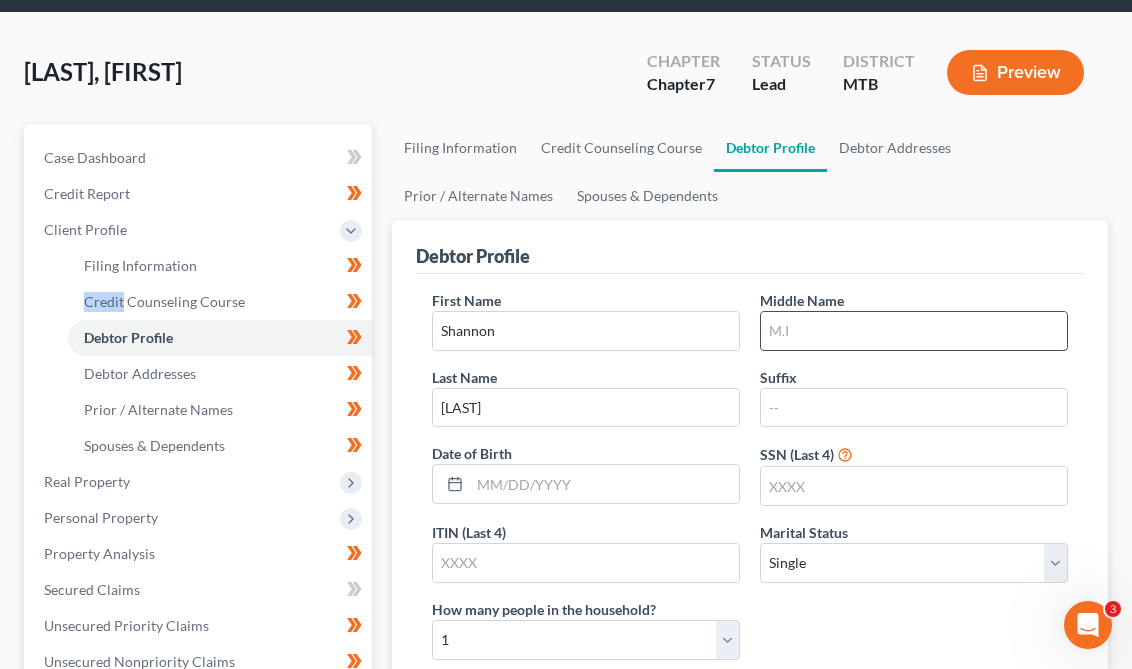 scroll, scrollTop: 272, scrollLeft: 0, axis: vertical 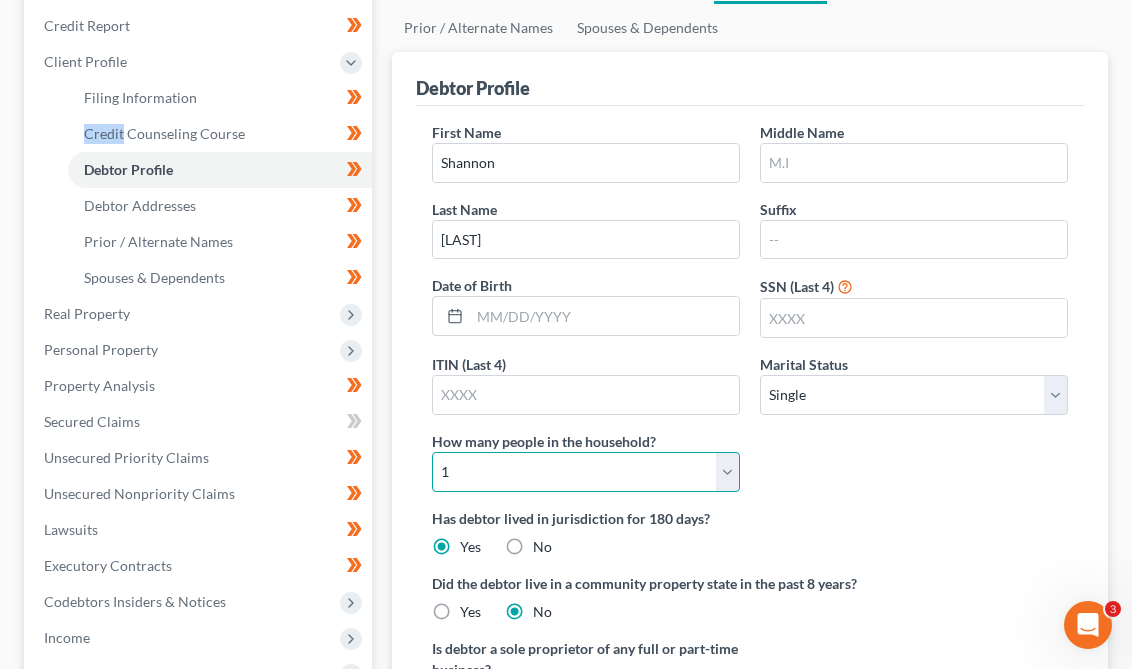 click on "Select 1 2 3 4 5 6 7 8 9 10 11 12 13 14 15 16 17 18 19 20" at bounding box center (586, 472) 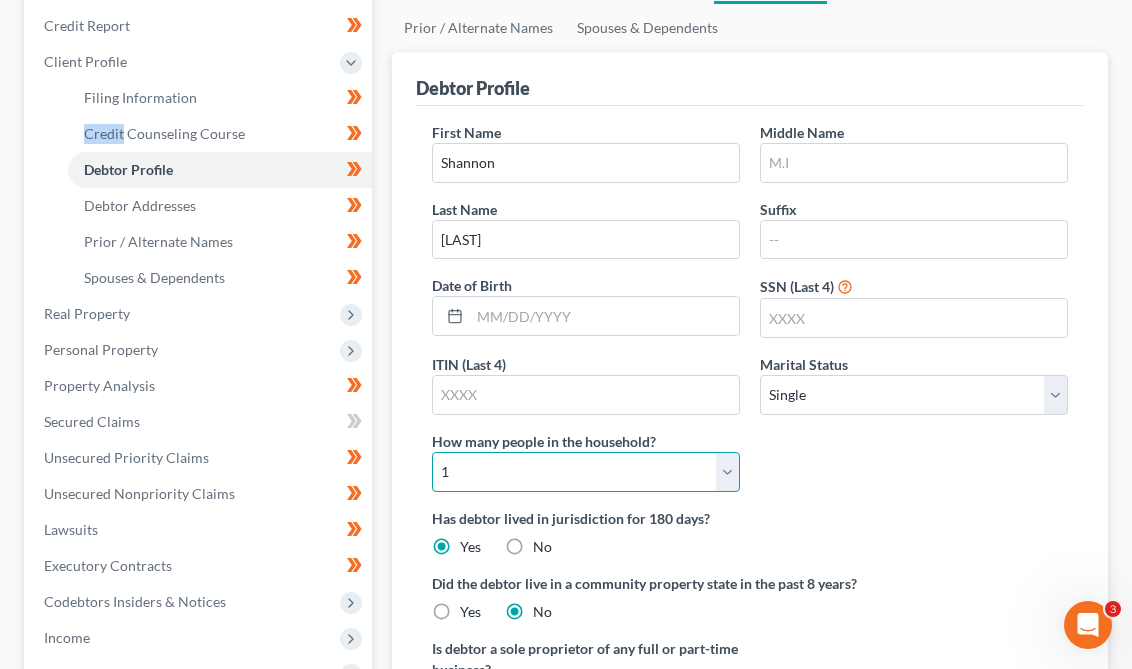 select on "2" 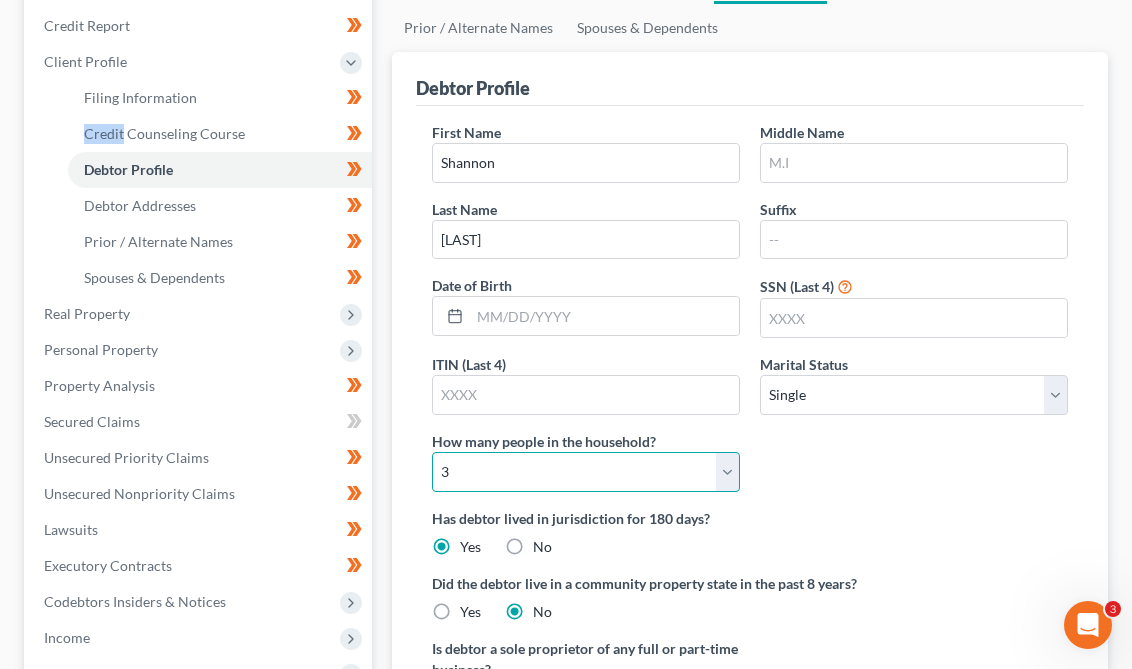 scroll, scrollTop: 656, scrollLeft: 0, axis: vertical 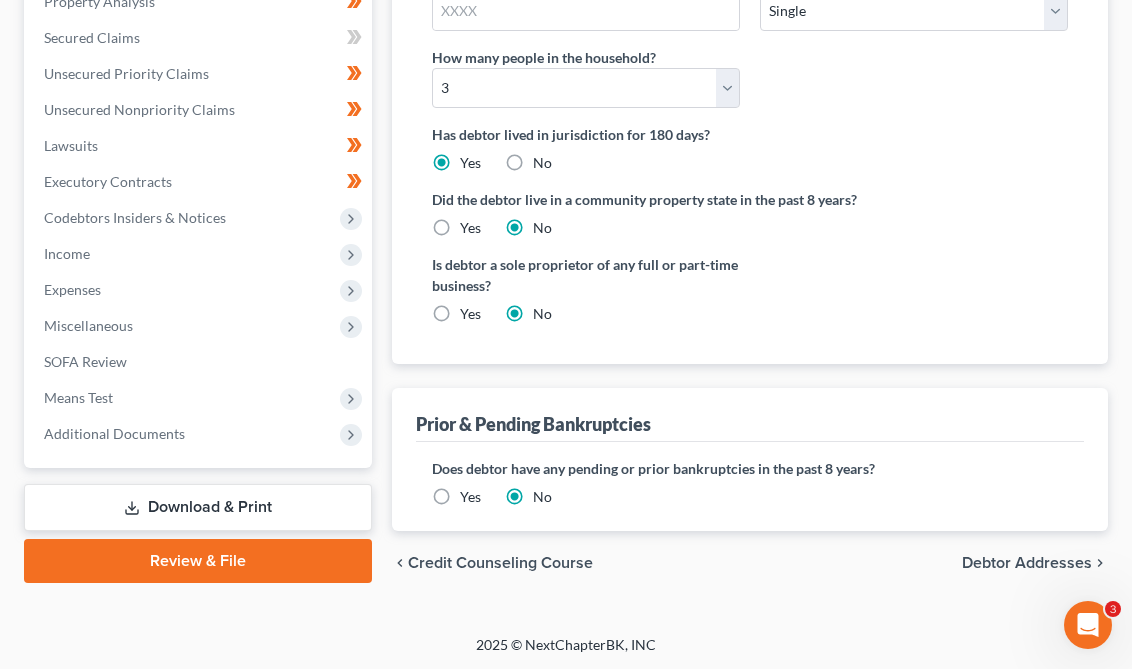 click on "Download & Print" at bounding box center [198, 507] 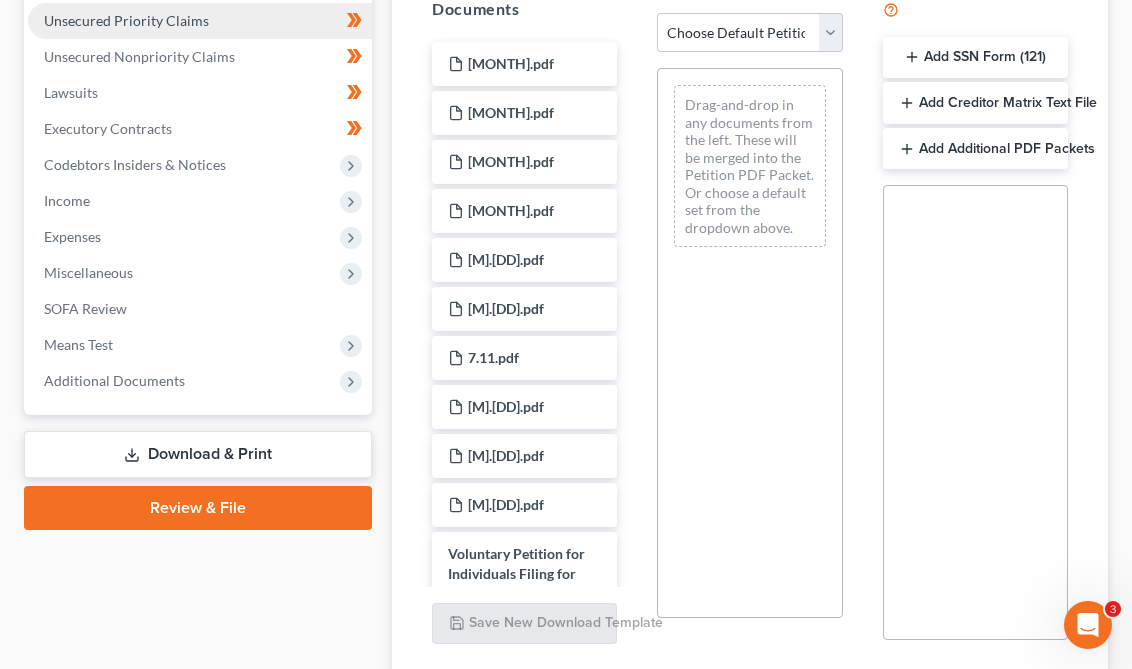 scroll, scrollTop: 643, scrollLeft: 0, axis: vertical 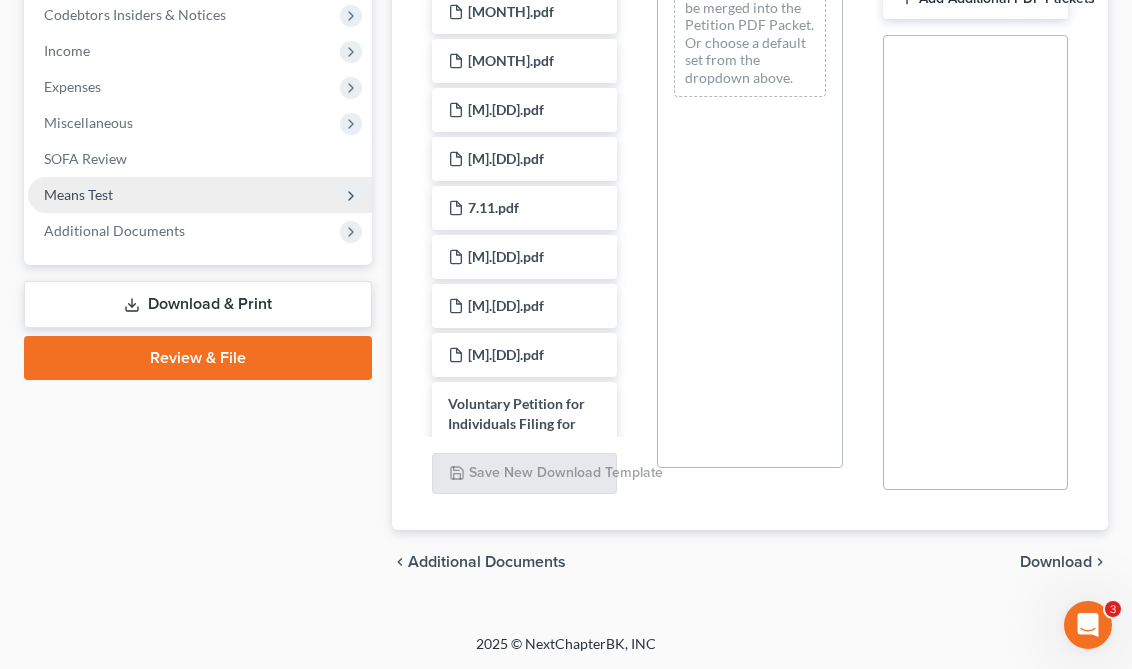 click on "Means Test" at bounding box center [200, 195] 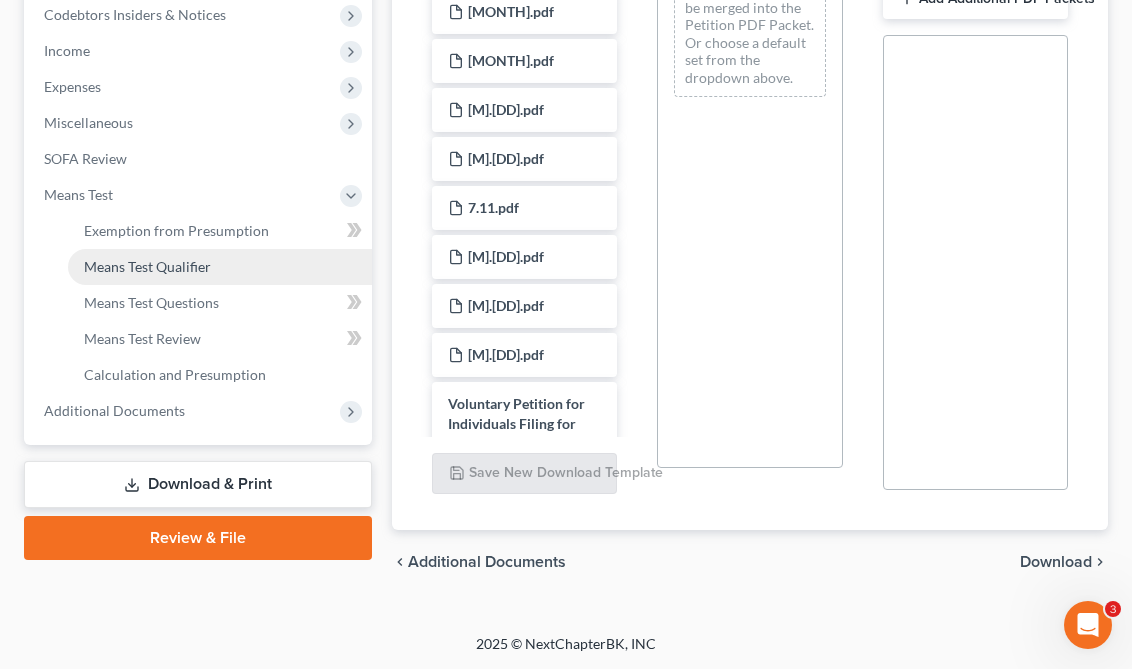 click on "Means Test Qualifier" at bounding box center [220, 267] 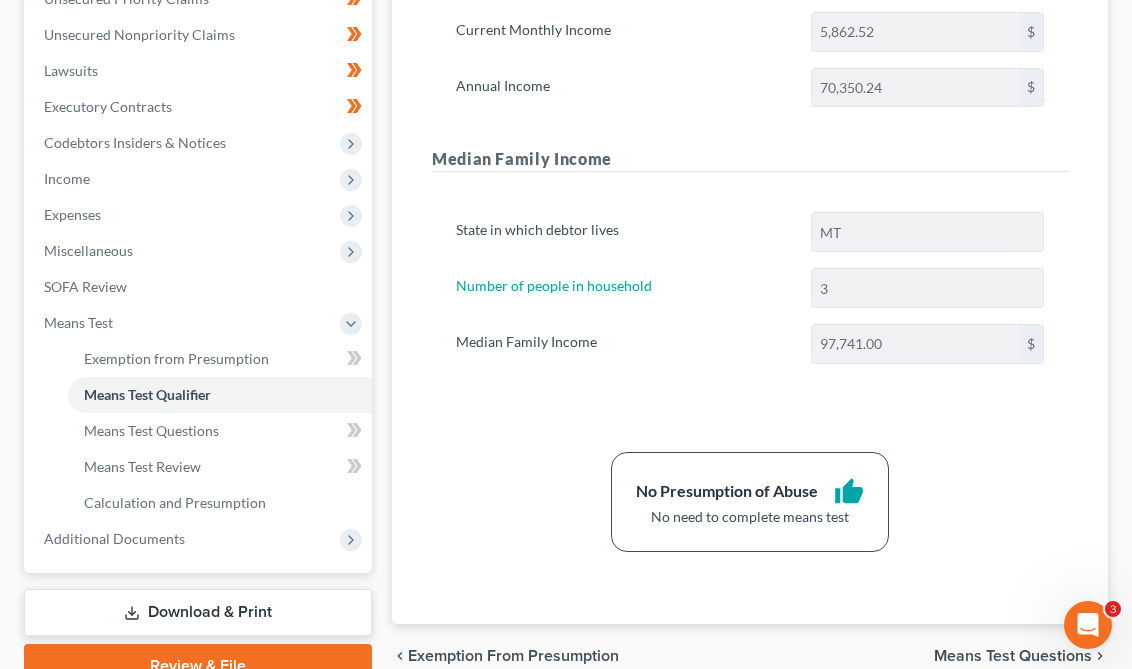 scroll, scrollTop: 609, scrollLeft: 0, axis: vertical 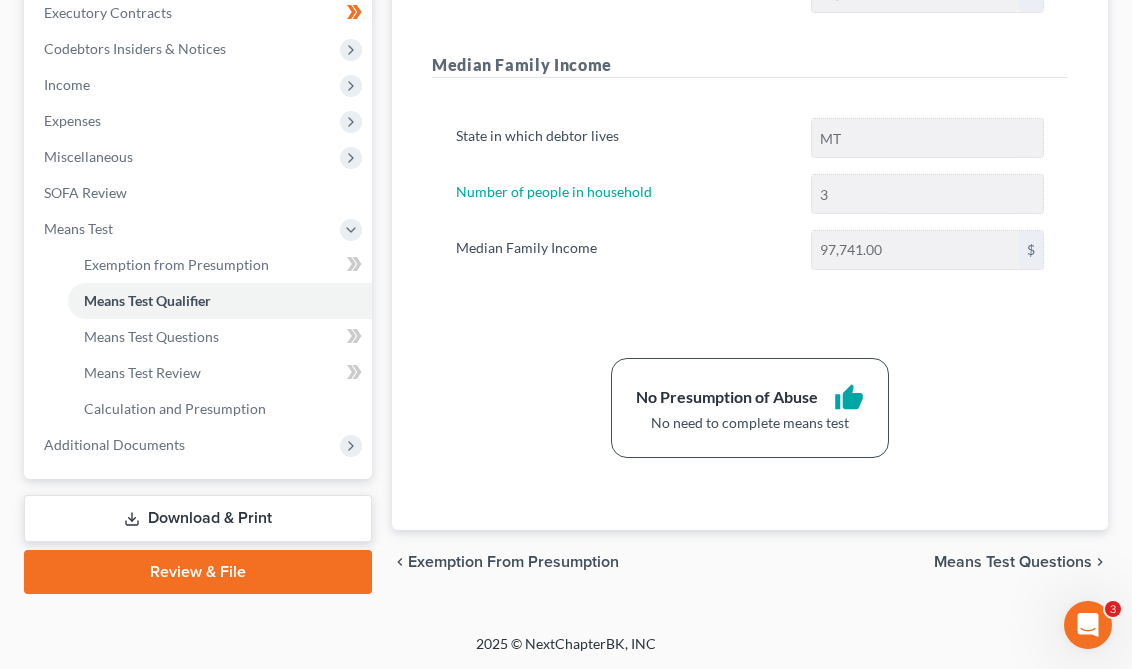 click on "Download & Print" at bounding box center (198, 518) 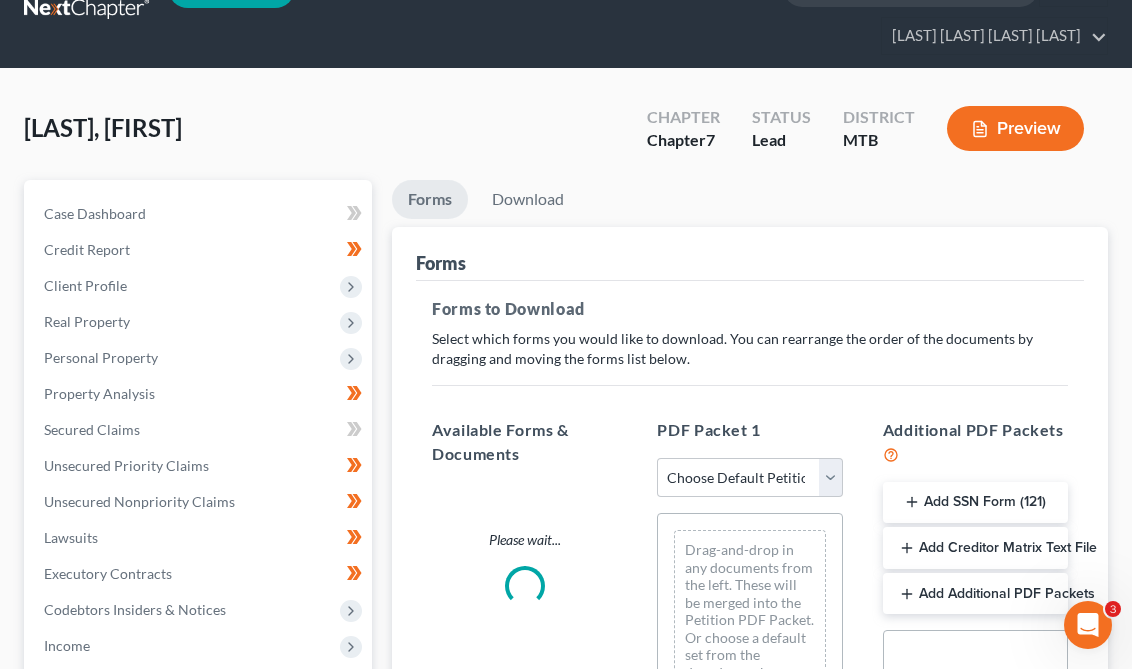 scroll, scrollTop: 0, scrollLeft: 0, axis: both 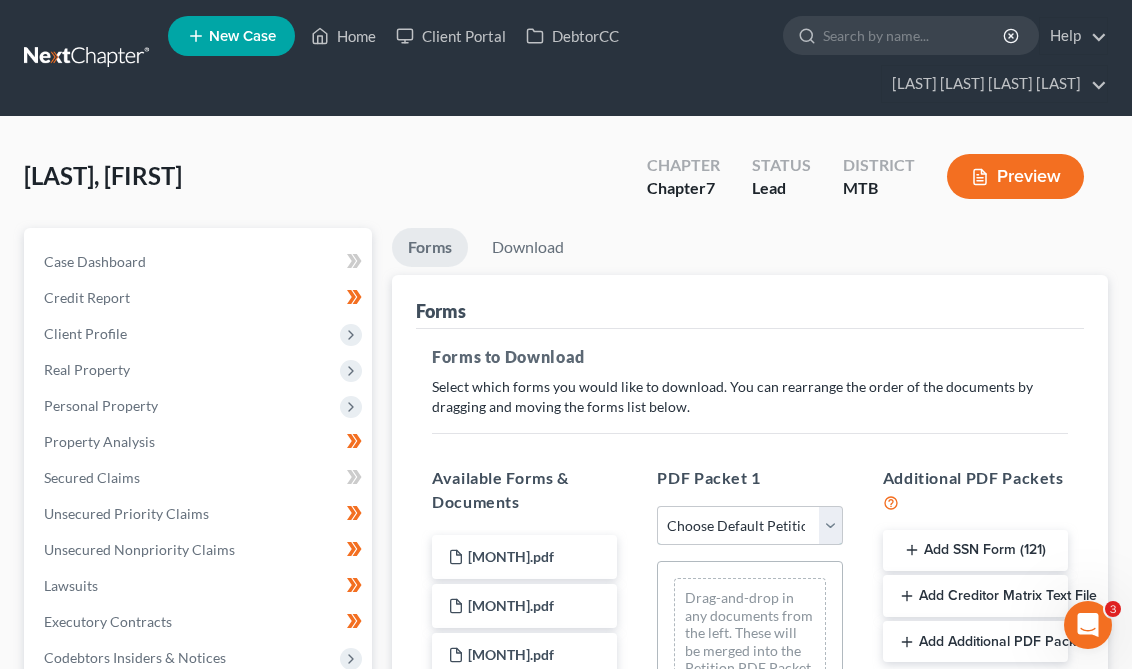 click on "Choose Default Petition PDF Packet Complete Bankruptcy Petition (all forms and schedules) Emergency Filing Forms (Petition and Creditor List Only) Amended Forms Signature Pages Only" at bounding box center [749, 526] 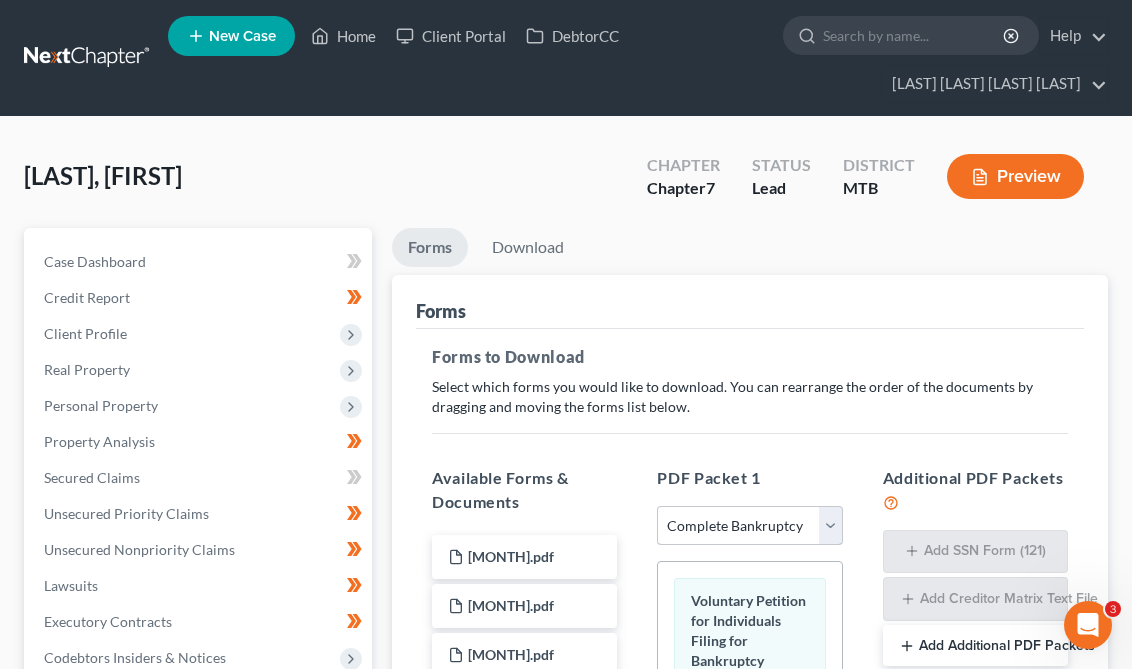 scroll, scrollTop: 647, scrollLeft: 0, axis: vertical 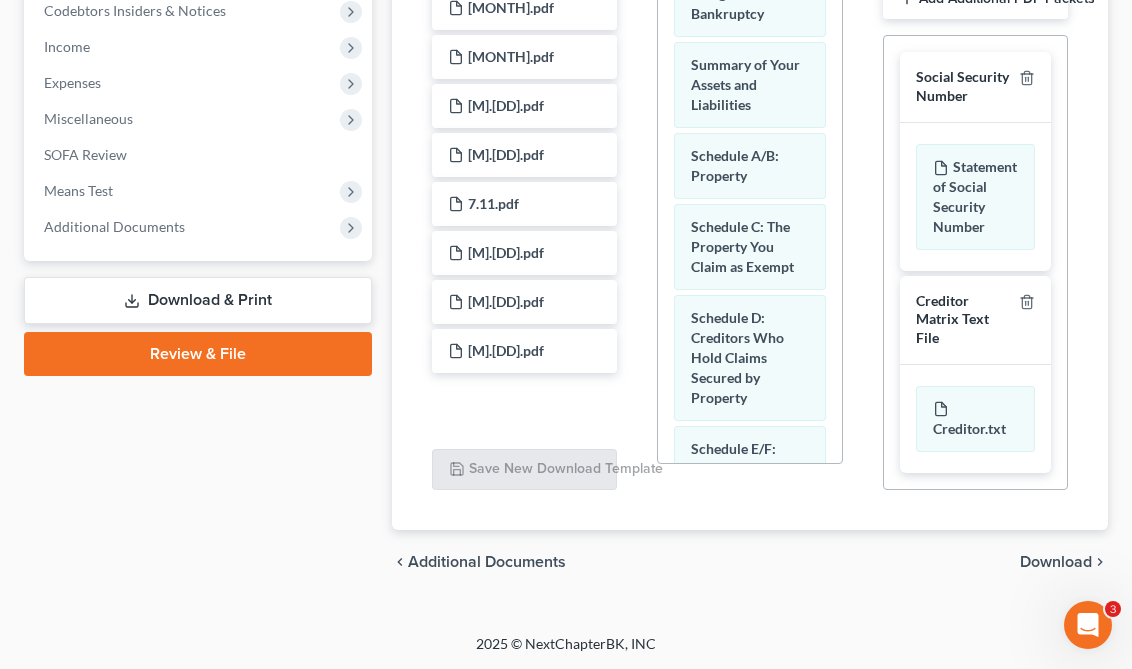 click at bounding box center (1023, 320) 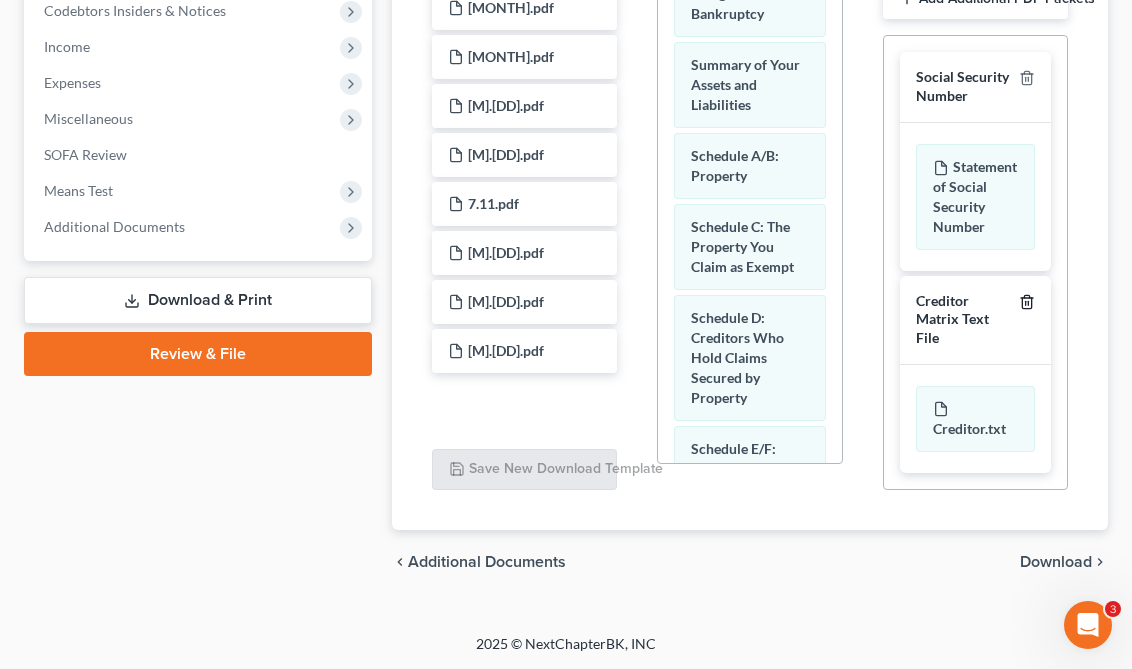click 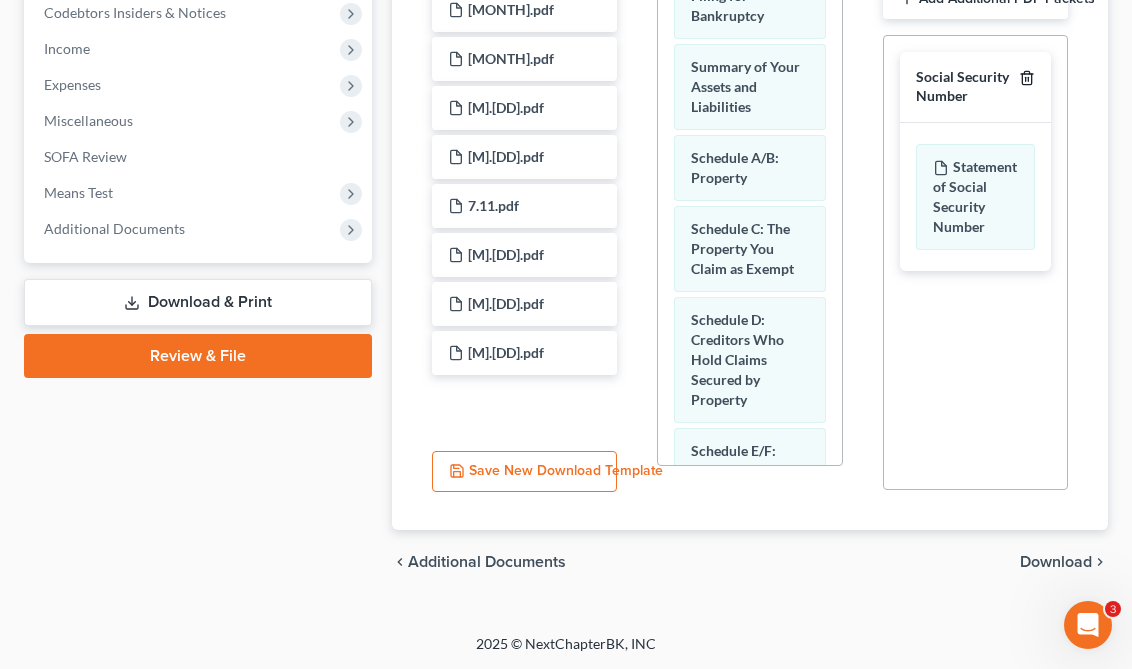 click 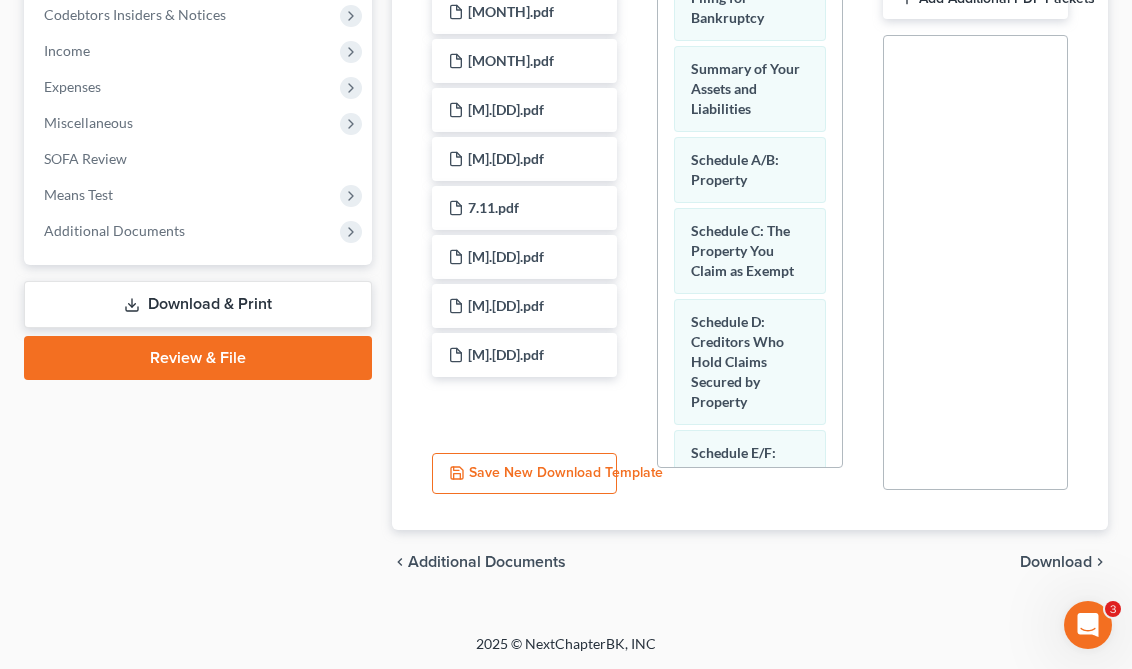 click on "Download" at bounding box center [1056, 562] 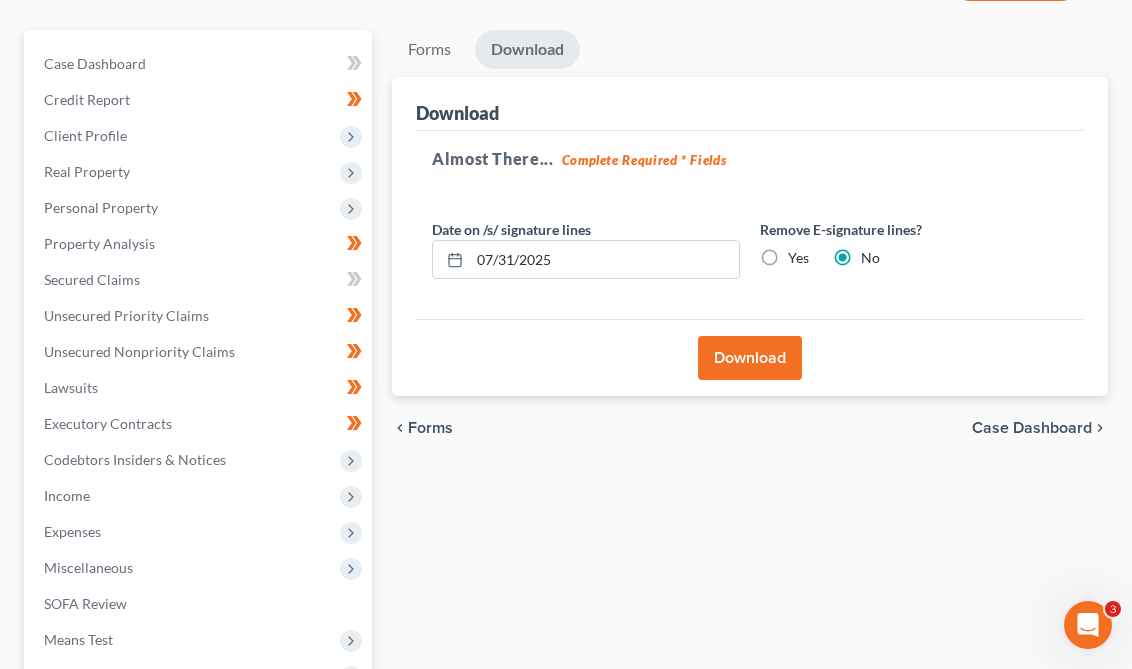 scroll, scrollTop: 149, scrollLeft: 0, axis: vertical 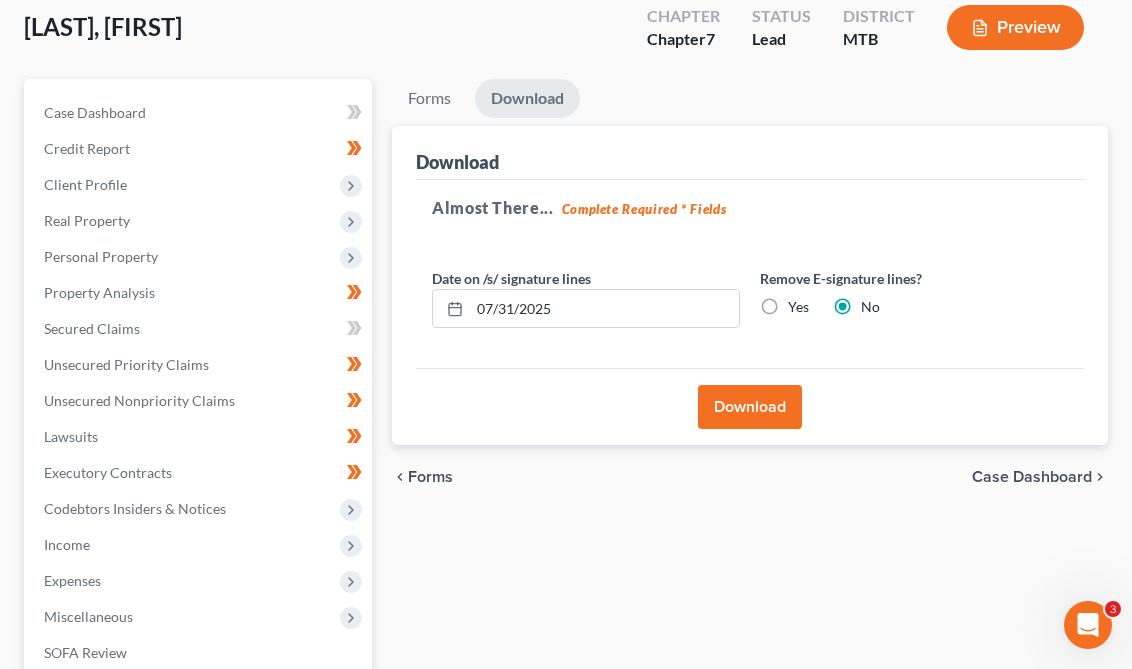click on "Yes" at bounding box center [798, 307] 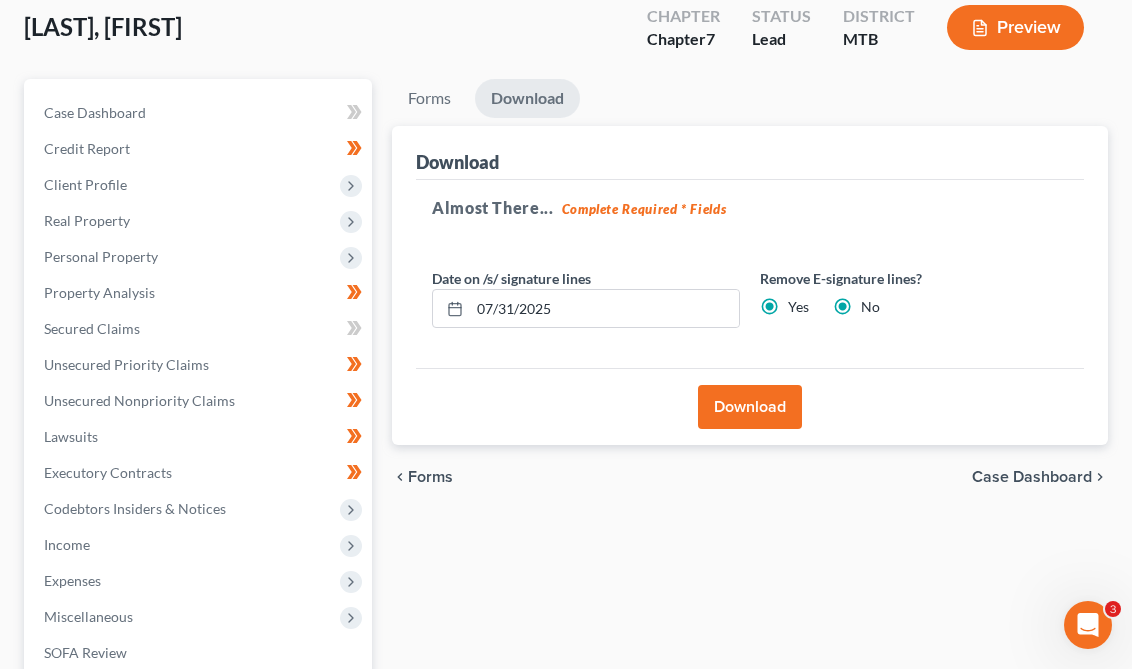 radio on "false" 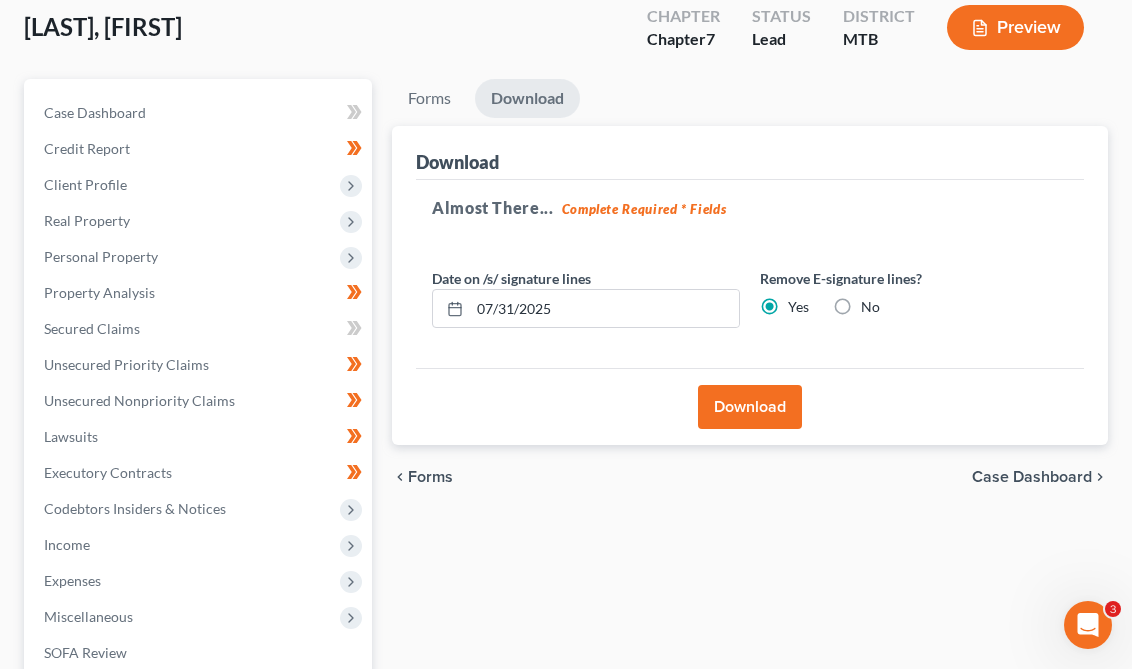 click on "Download" at bounding box center (750, 407) 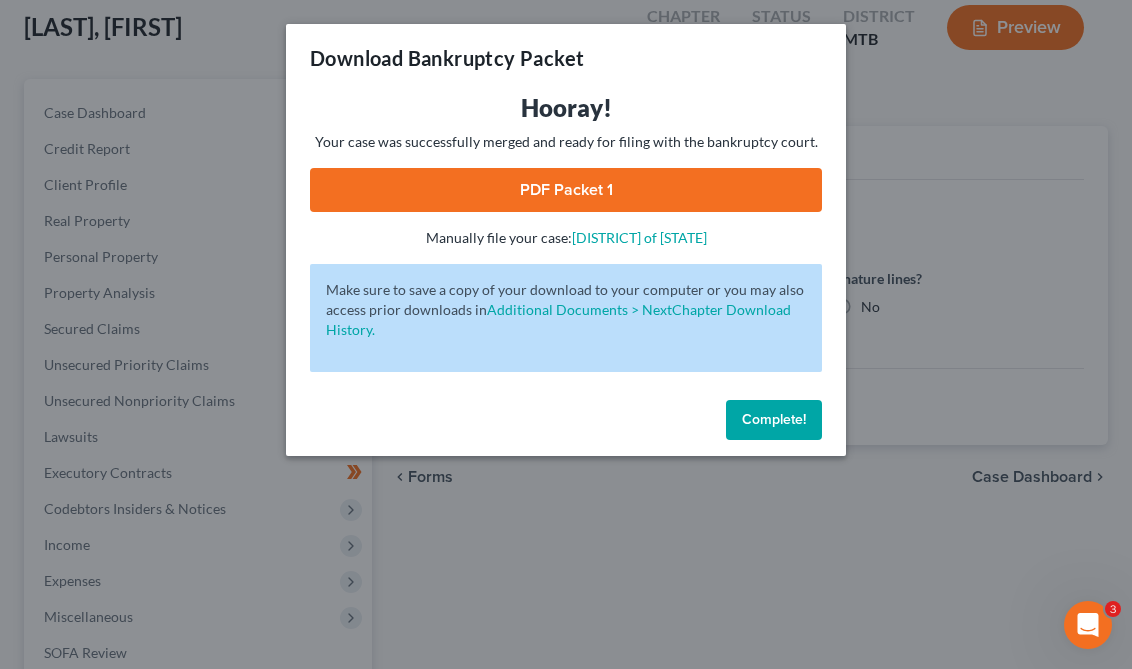 click on "PDF Packet 1" at bounding box center (566, 190) 